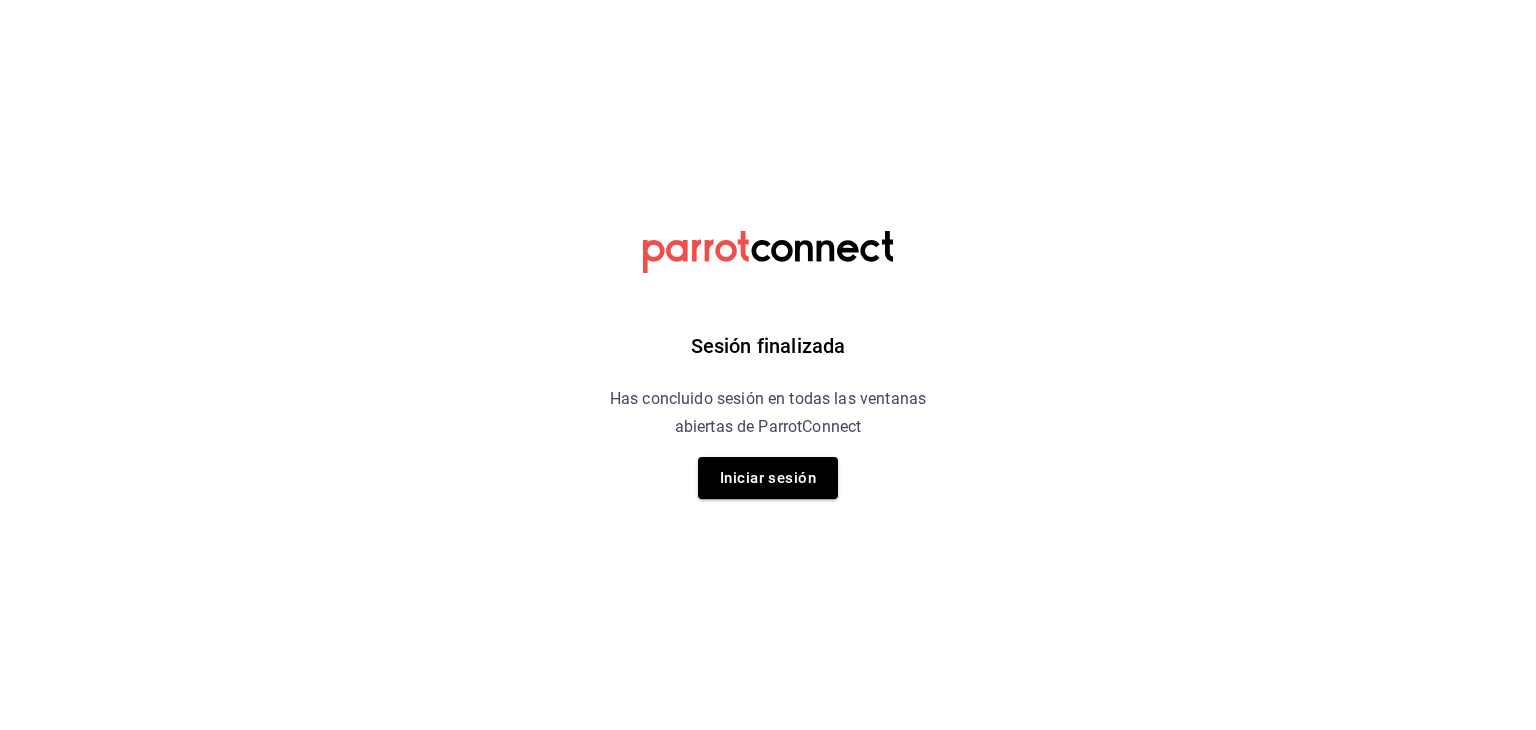 scroll, scrollTop: 0, scrollLeft: 0, axis: both 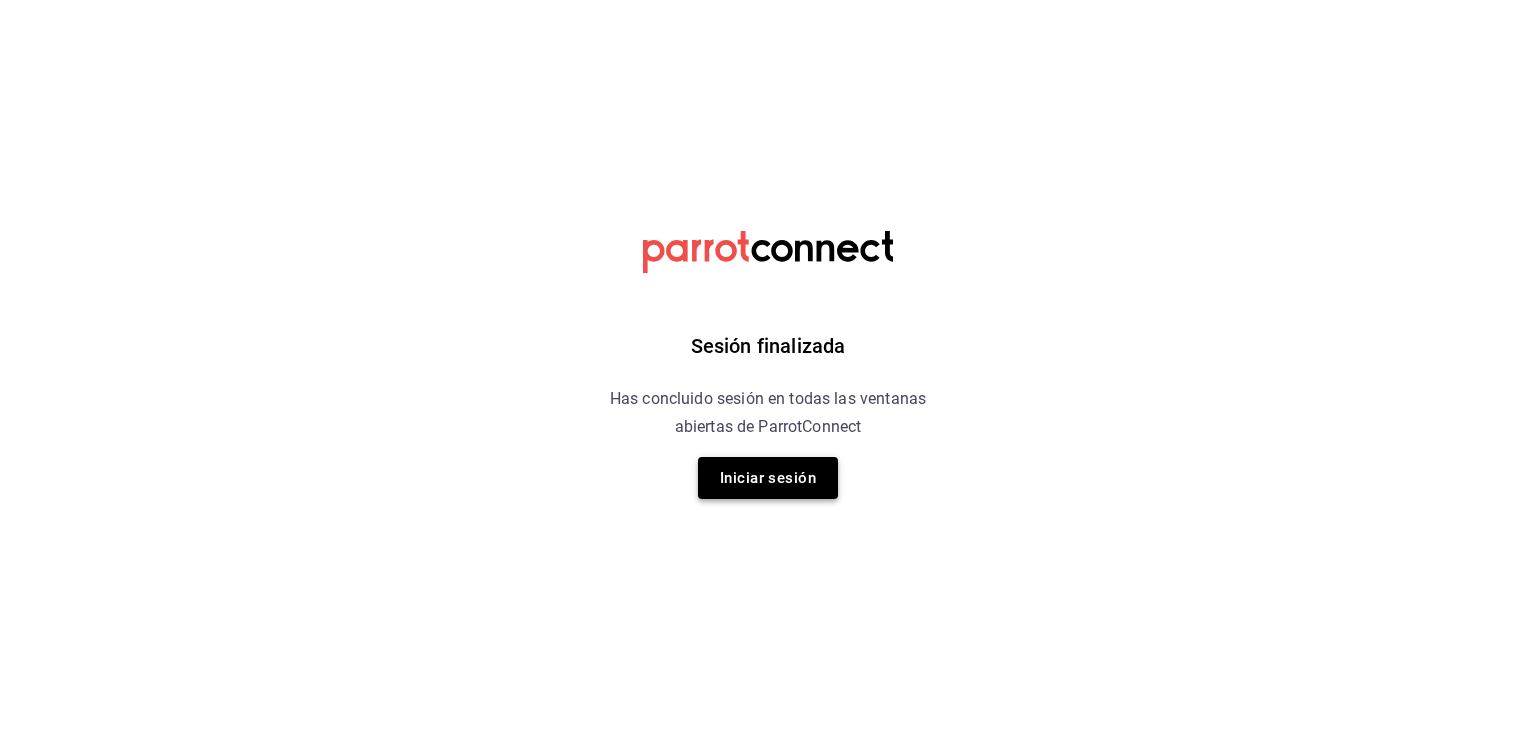 click on "Iniciar sesión" at bounding box center (768, 478) 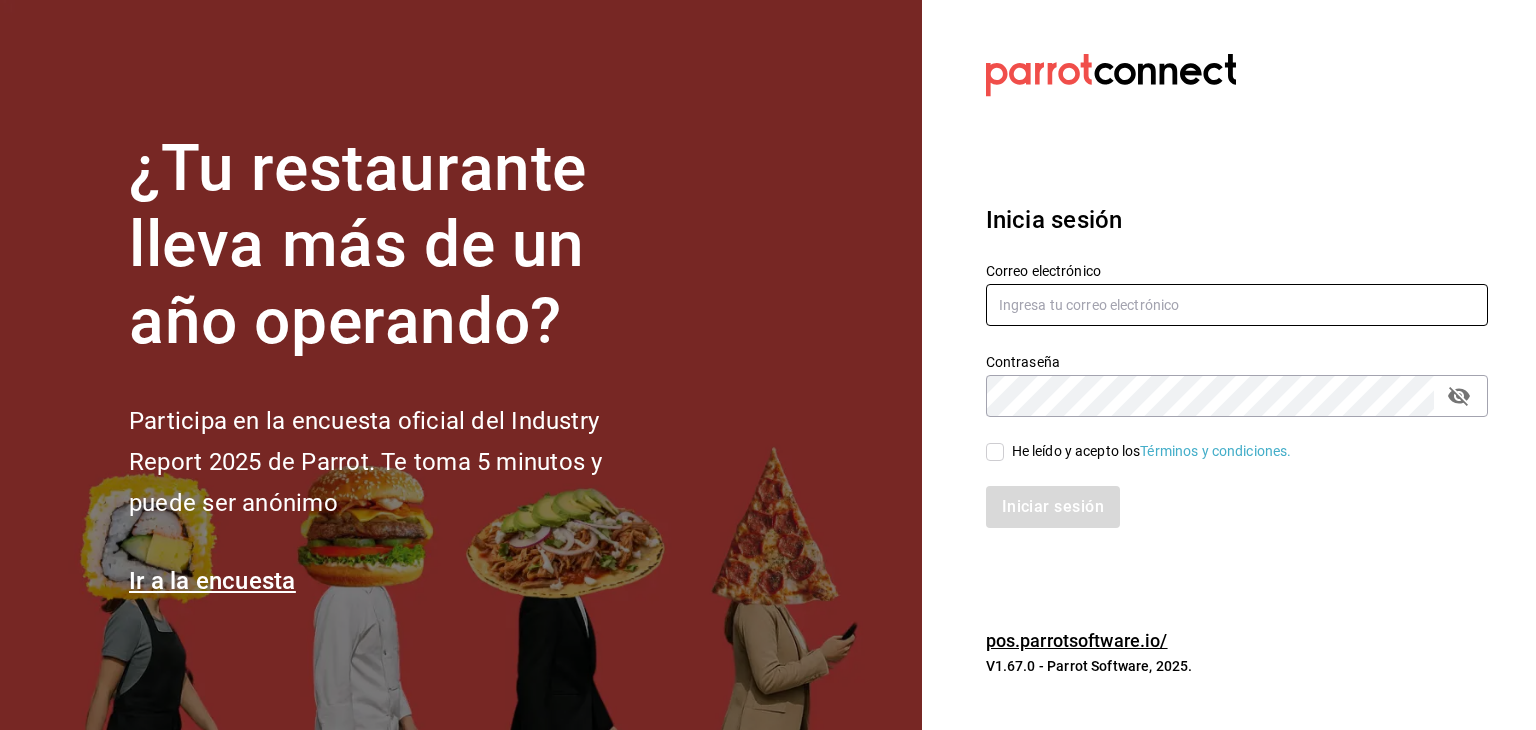 click at bounding box center (1237, 305) 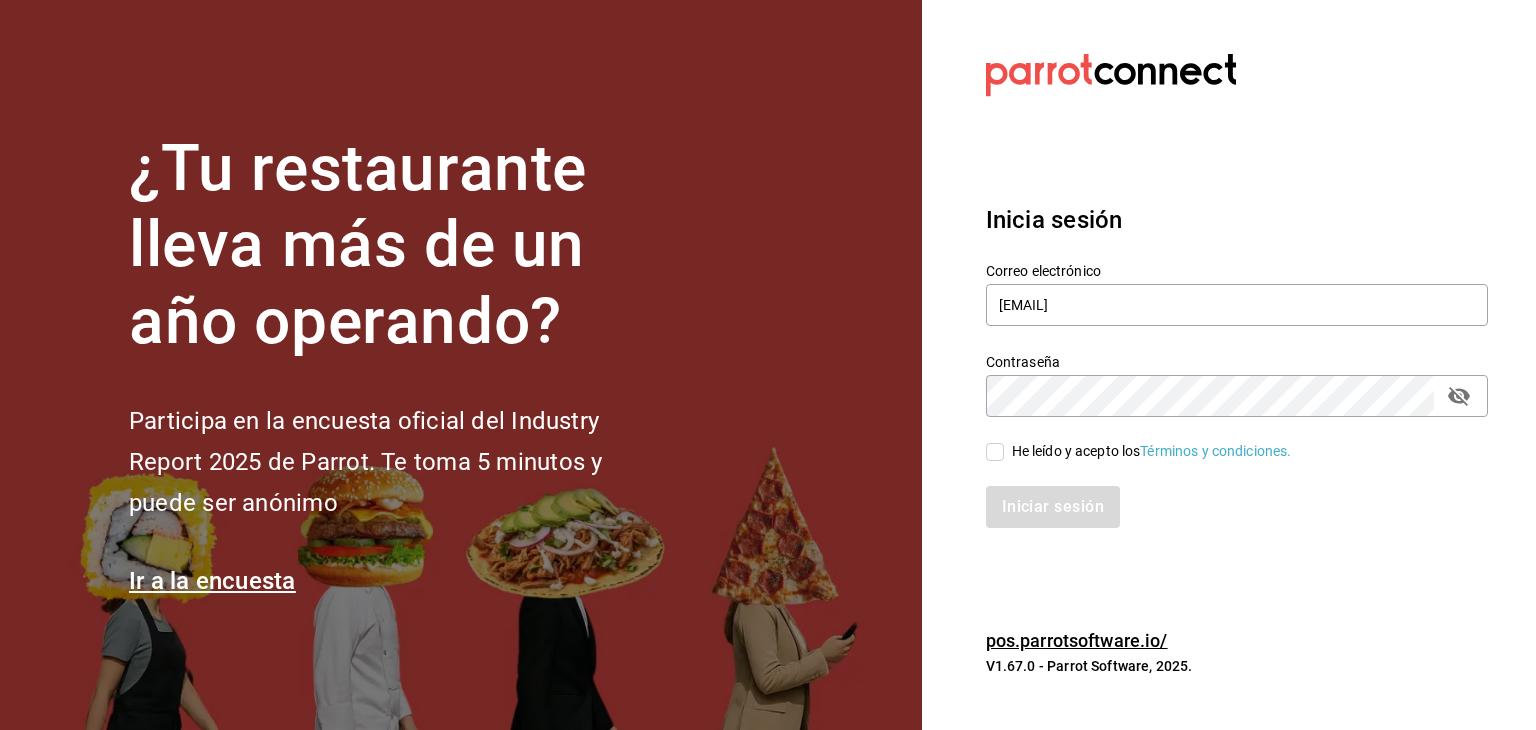 click on "He leído y acepto los  Términos y condiciones." at bounding box center (995, 452) 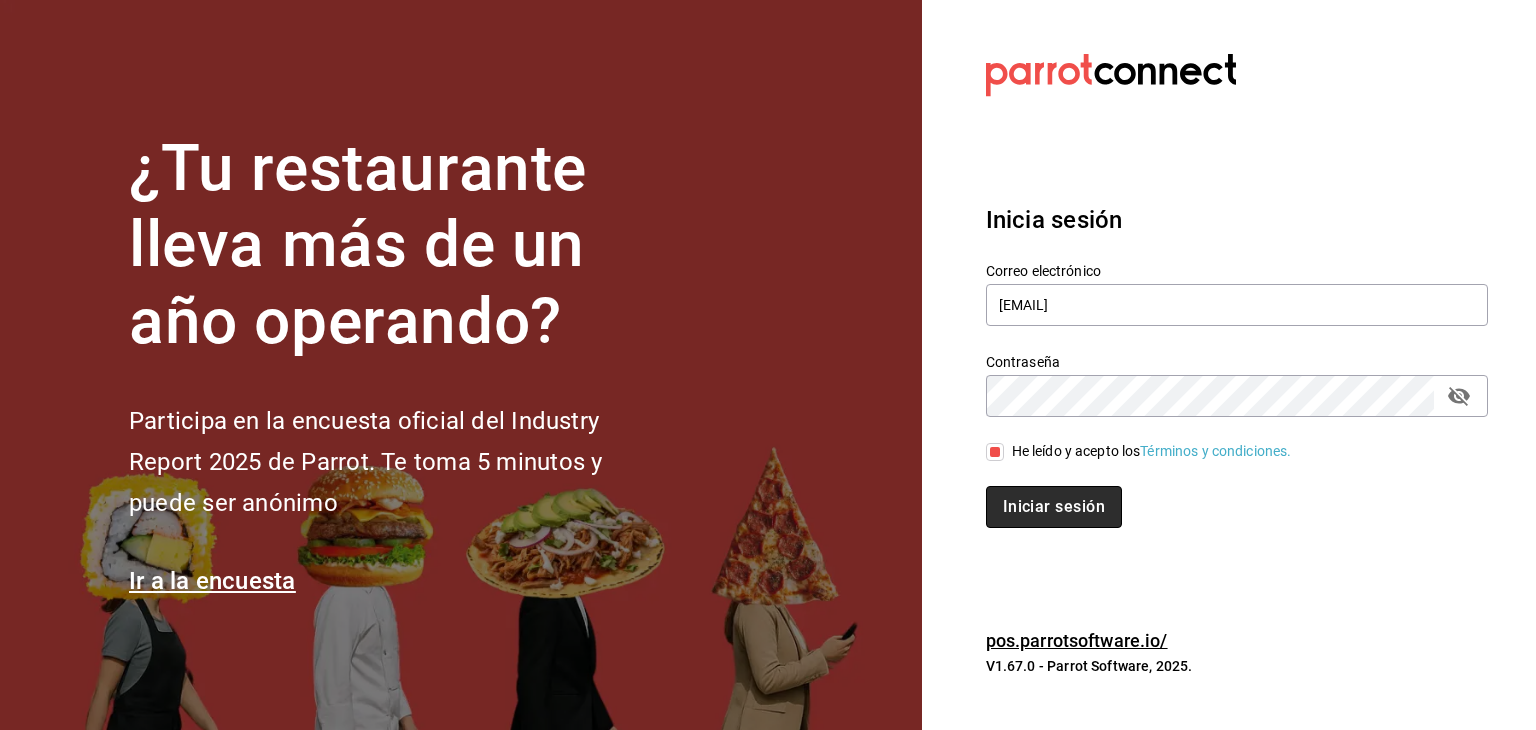 click on "Iniciar sesión" at bounding box center [1054, 507] 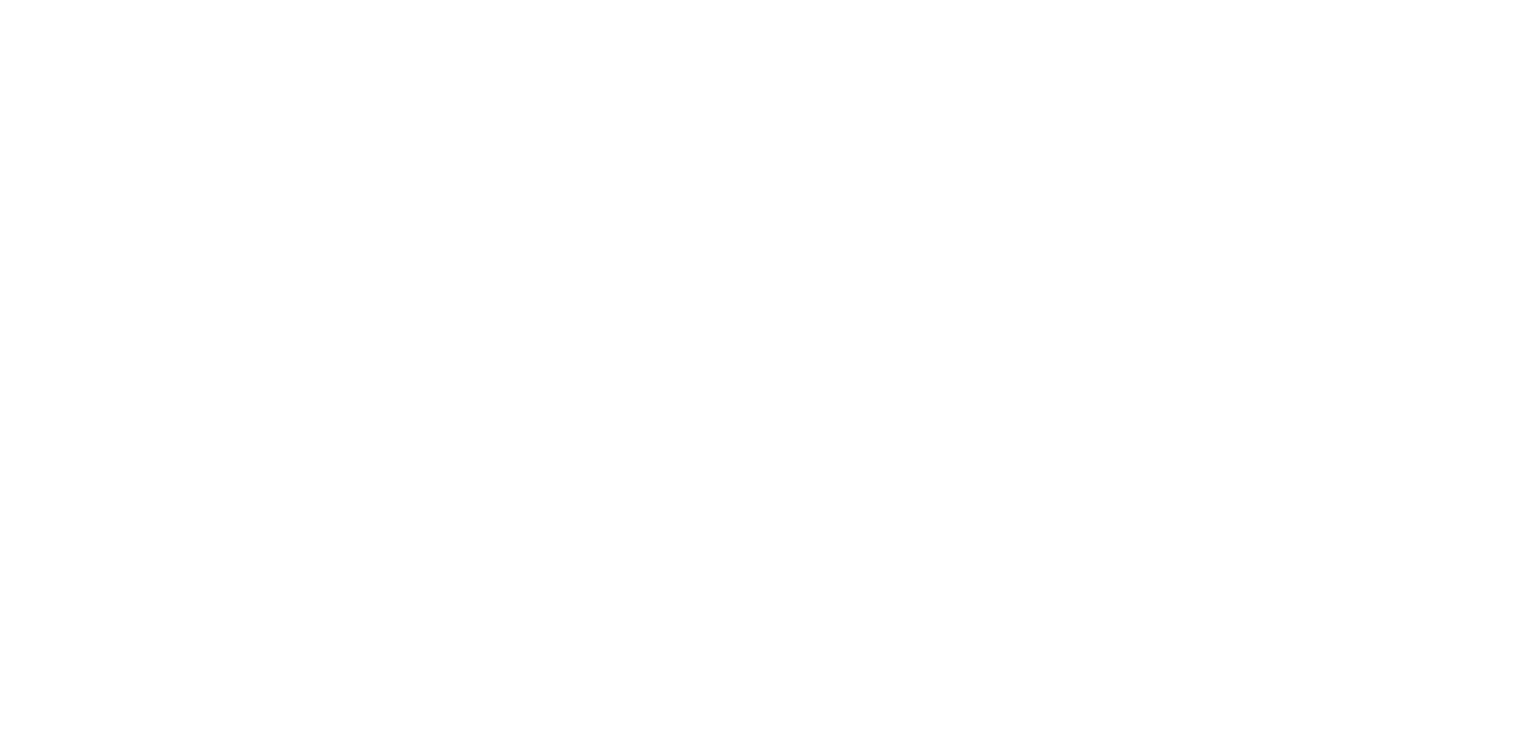 scroll, scrollTop: 0, scrollLeft: 0, axis: both 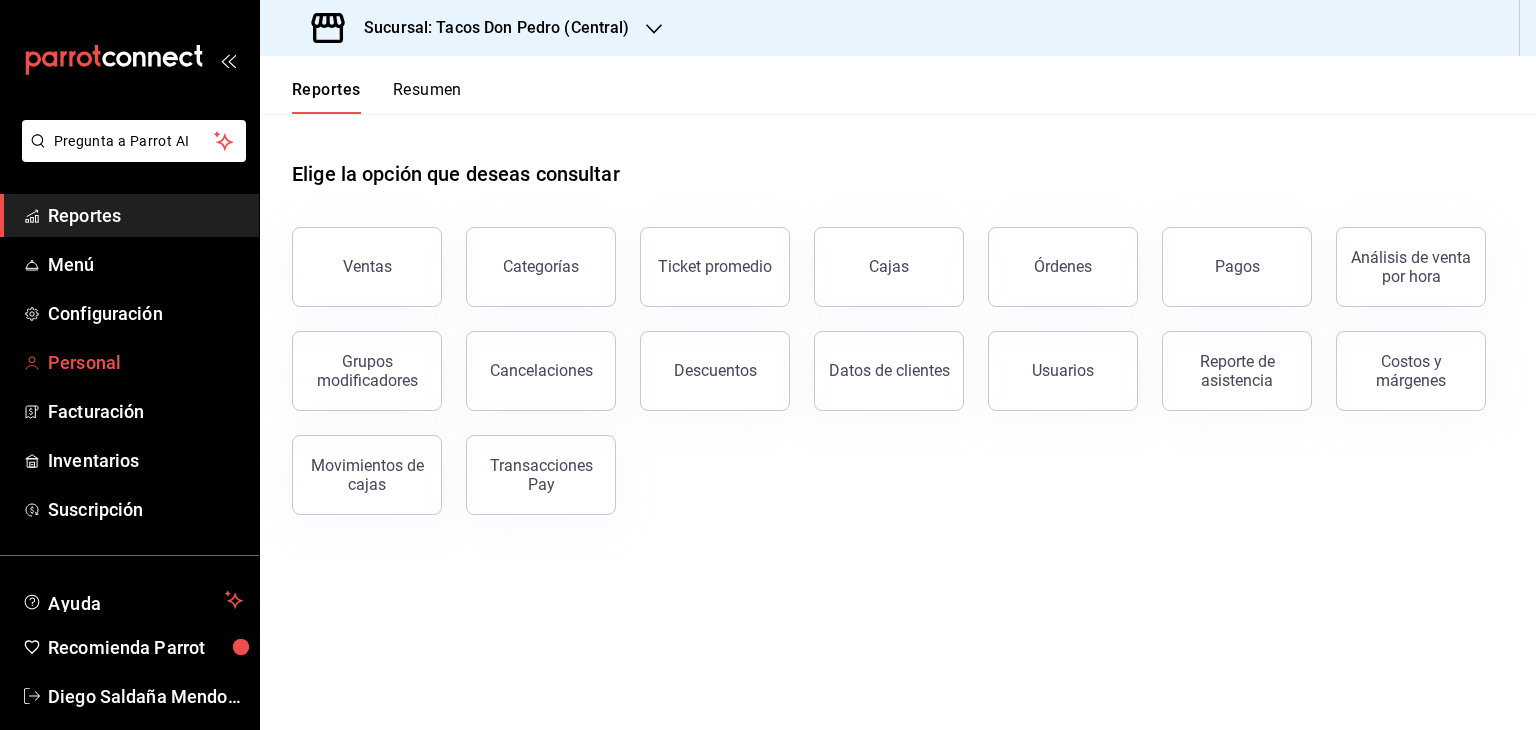 click on "Personal" at bounding box center [145, 362] 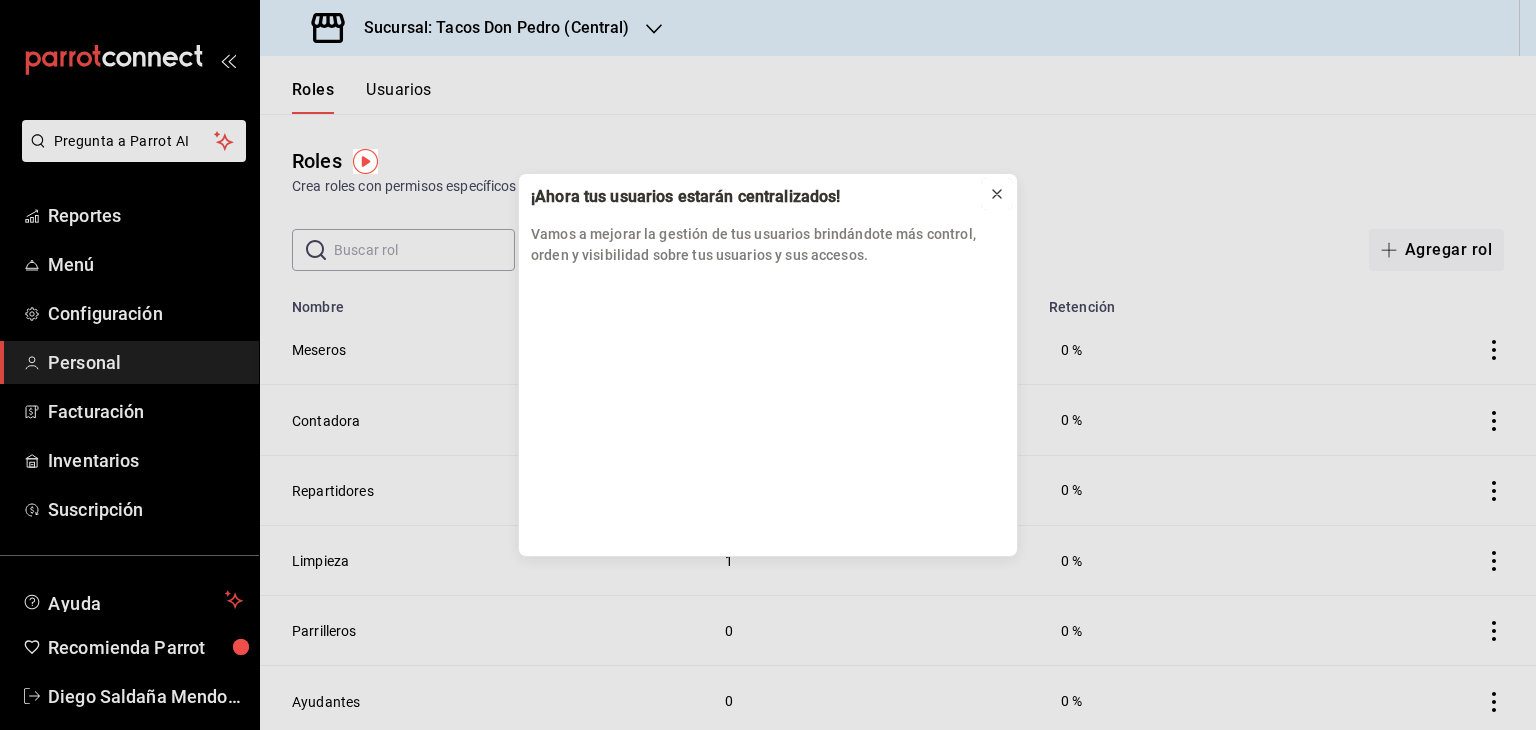 click 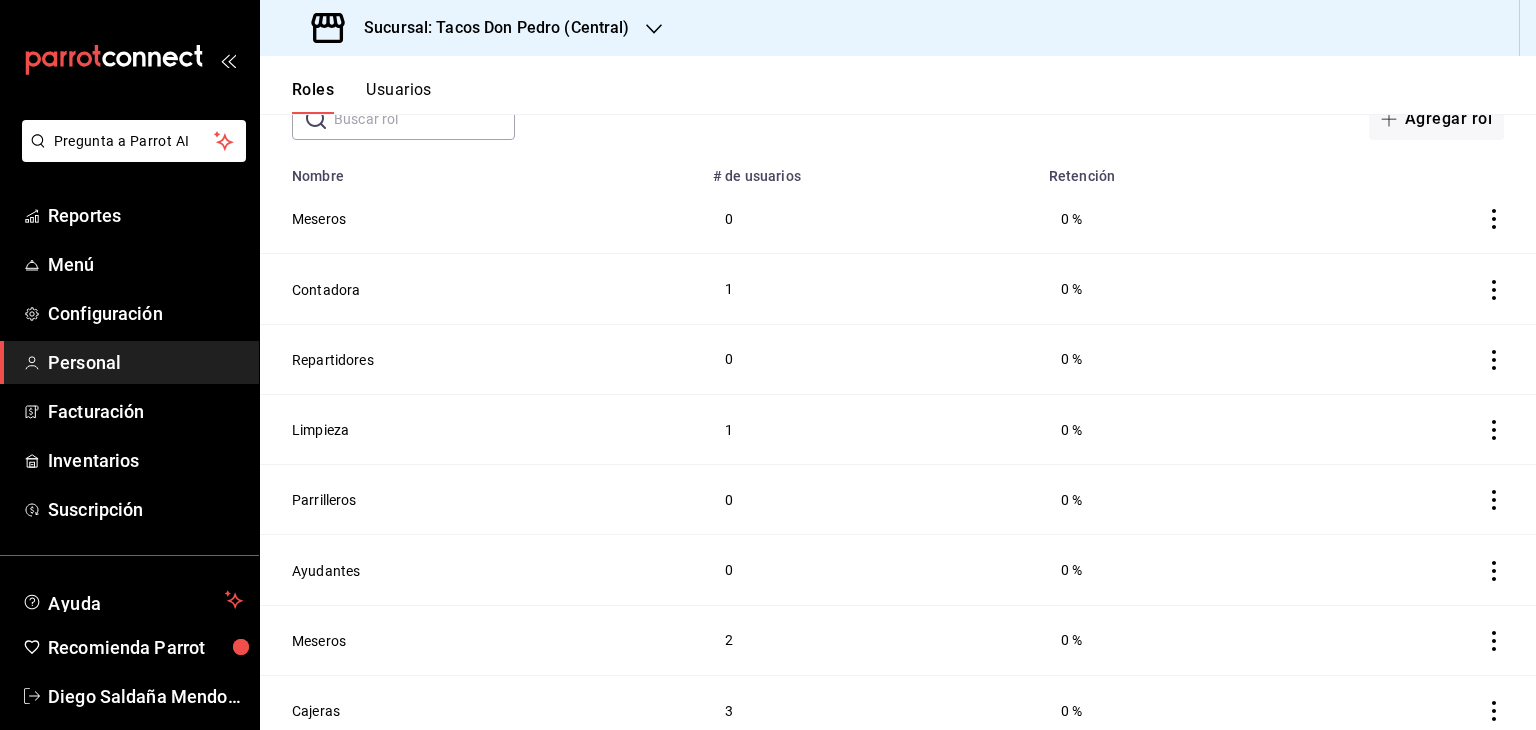 scroll, scrollTop: 0, scrollLeft: 0, axis: both 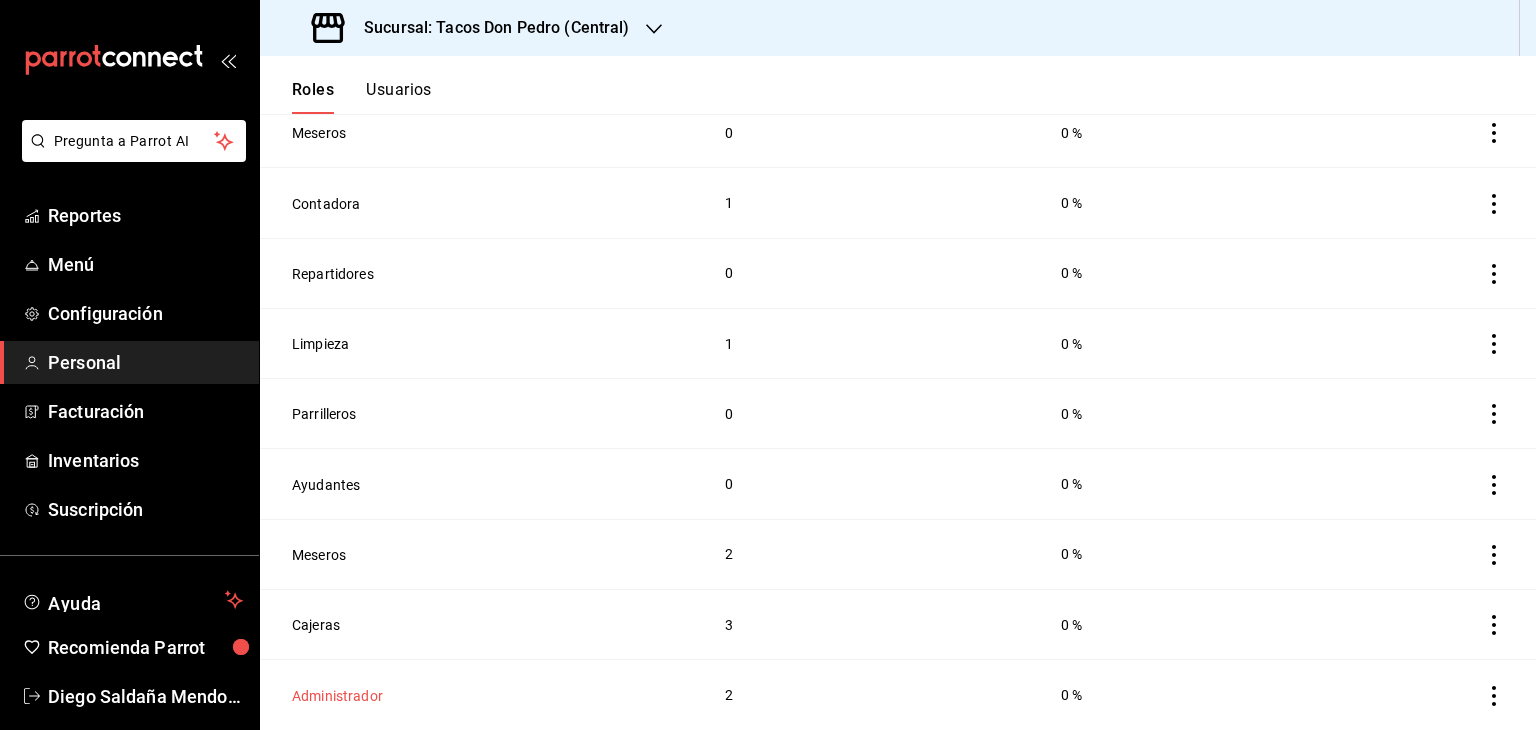 click on "Administrador" at bounding box center (337, 696) 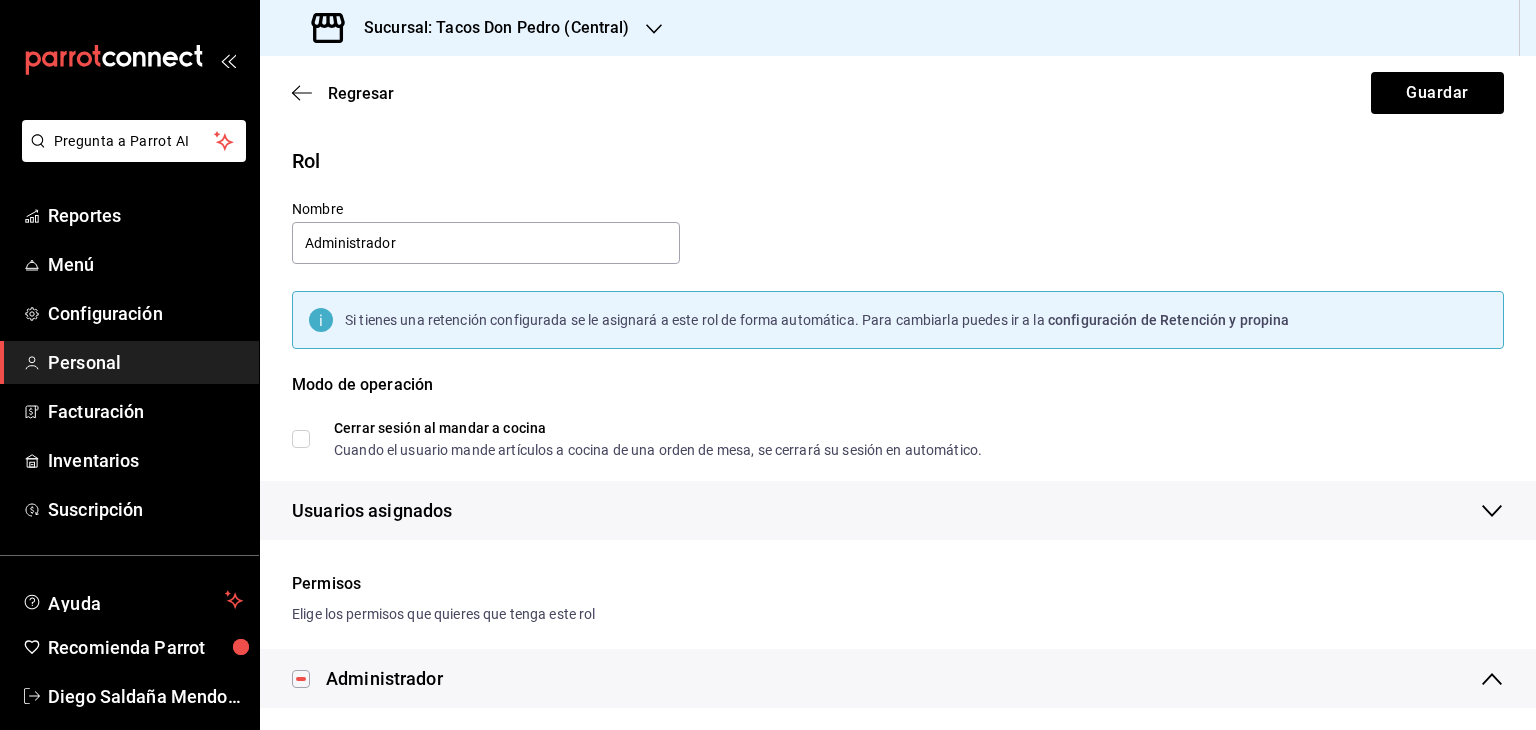 click on "Modo de operación" at bounding box center (898, 397) 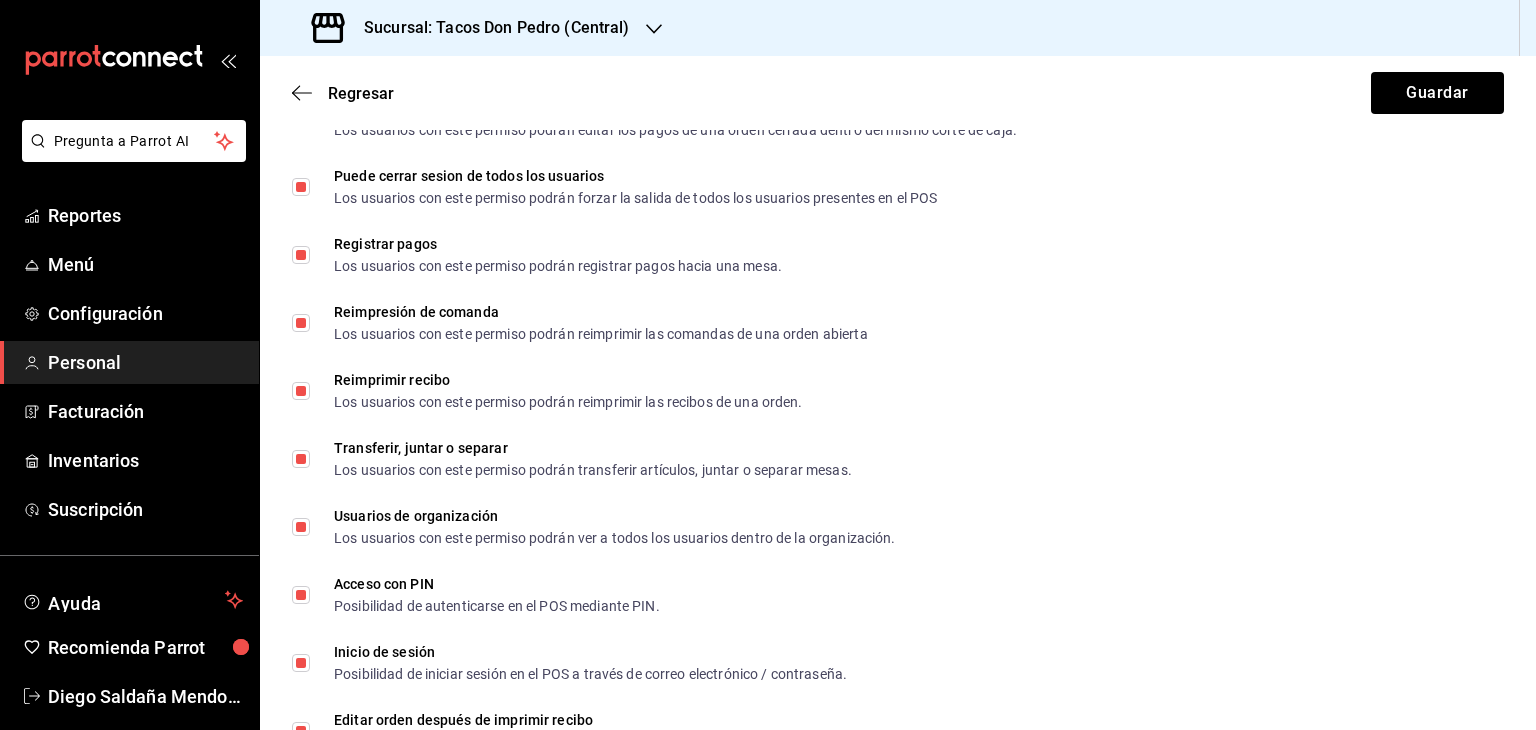 scroll, scrollTop: 3596, scrollLeft: 0, axis: vertical 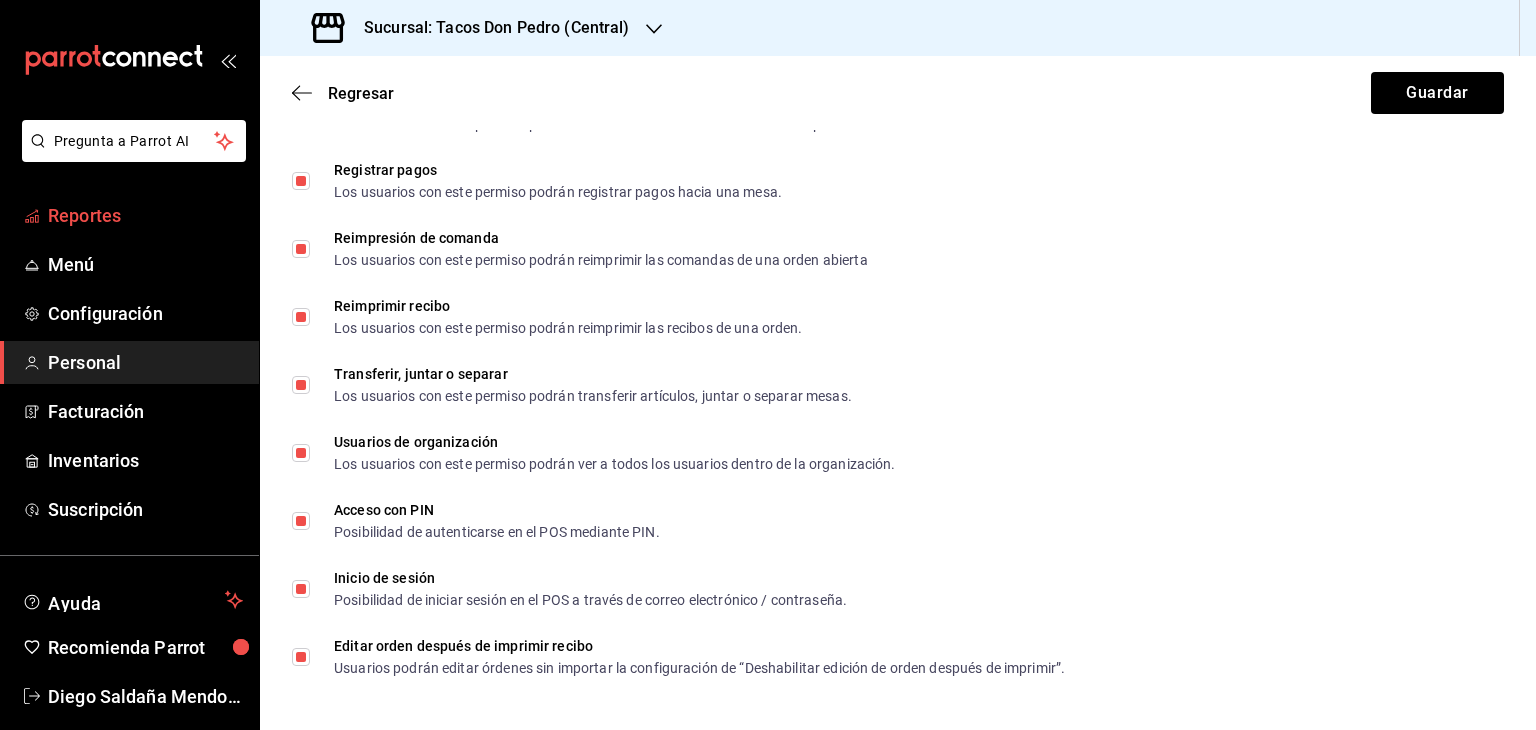 click on "Reportes" at bounding box center [145, 215] 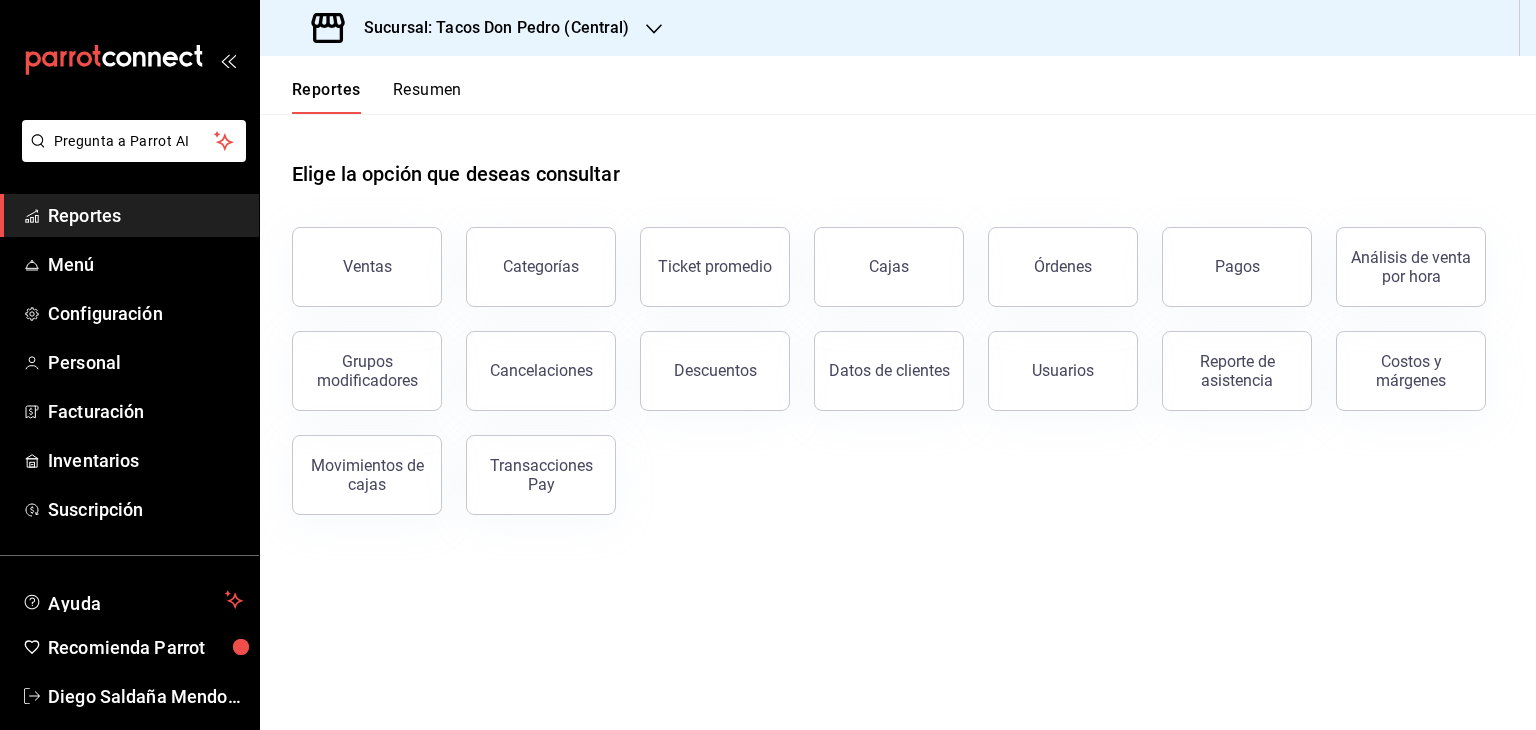 click on "Resumen" at bounding box center [427, 97] 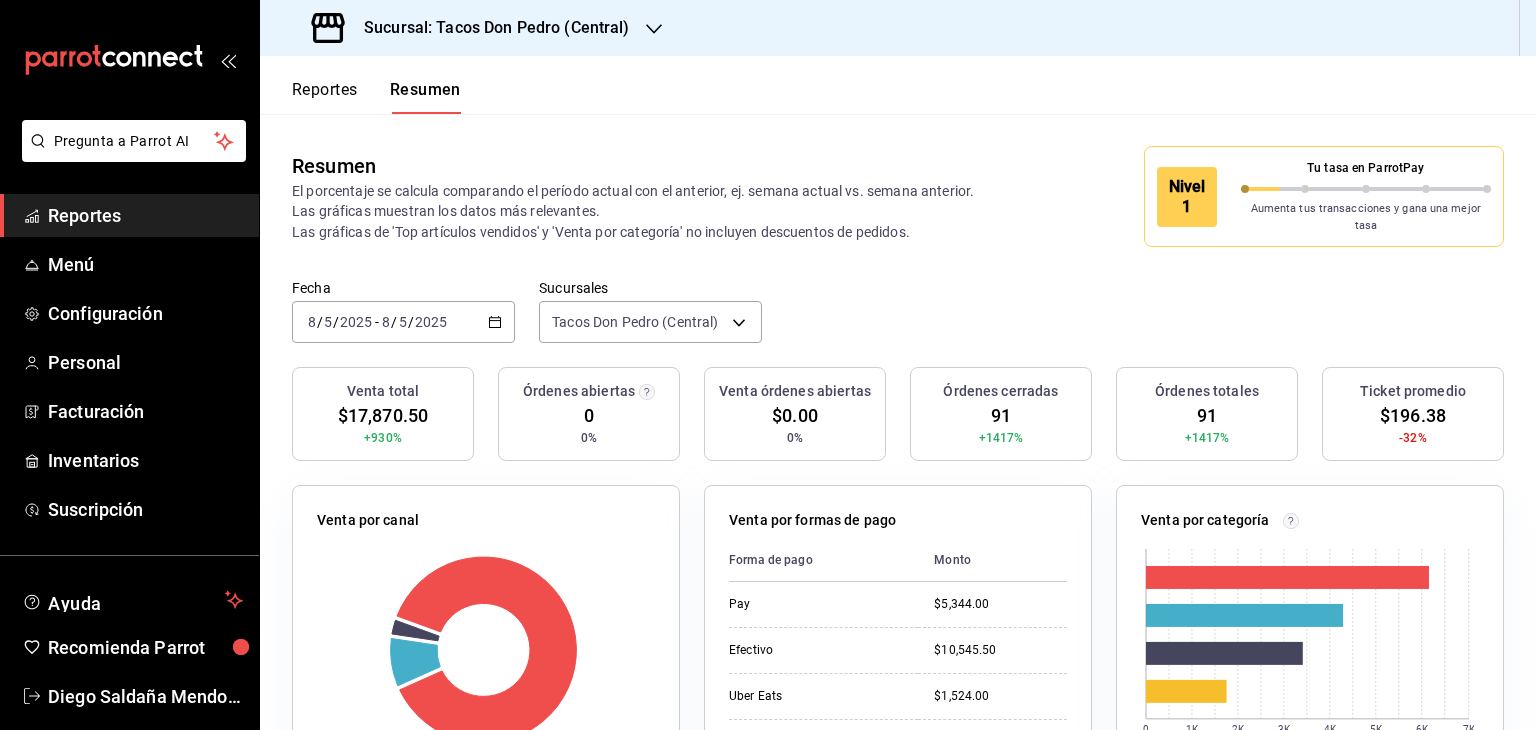 click on "Resumen El porcentaje se calcula comparando el período actual con el anterior, ej. semana actual vs. semana anterior. Las gráficas muestran los datos más relevantes.  Las gráficas de 'Top artículos vendidos' y 'Venta por categoría' no incluyen descuentos de pedidos. Nivel 1 Tu tasa en ParrotPay Aumenta tus transacciones y gana una mejor tasa" at bounding box center (898, 196) 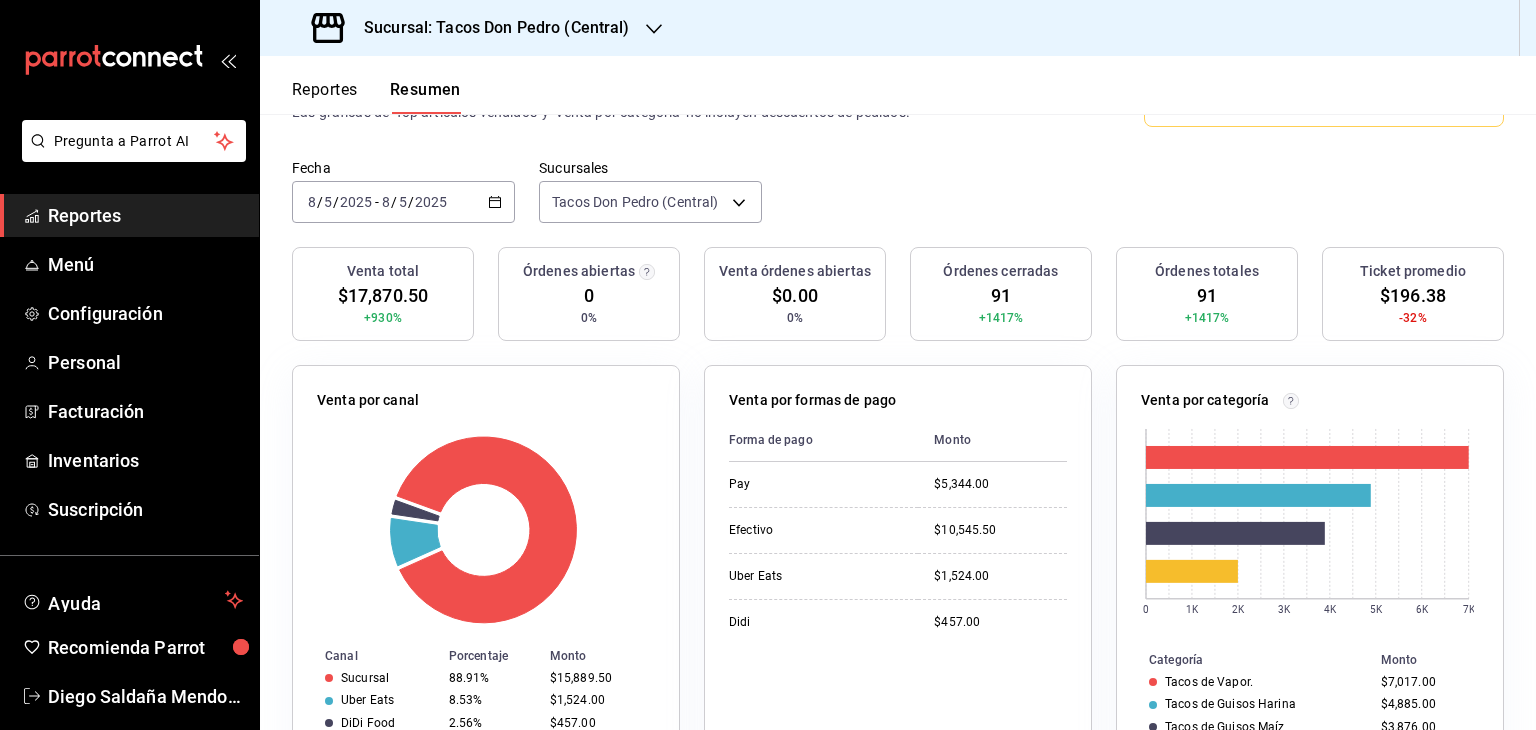 scroll, scrollTop: 160, scrollLeft: 0, axis: vertical 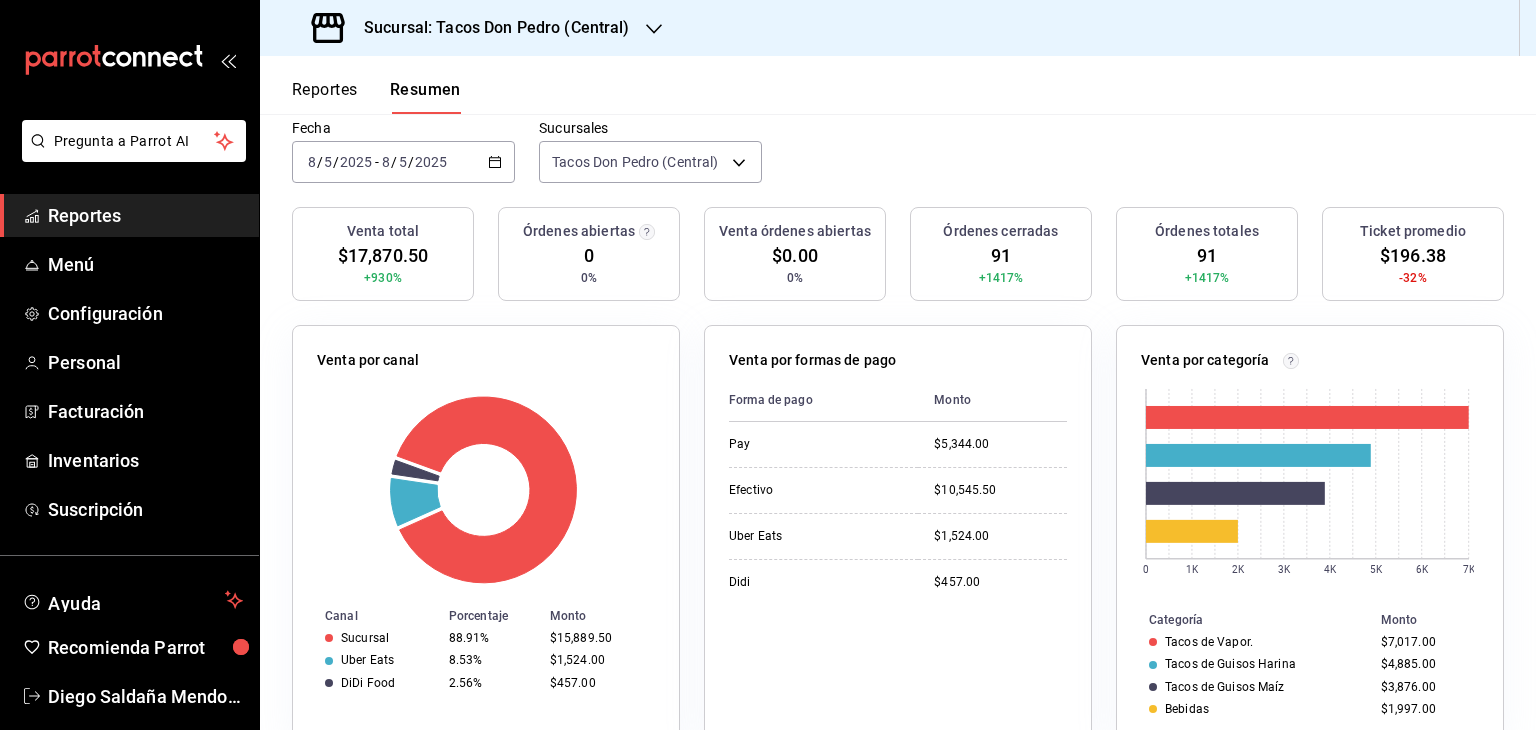 drag, startPoint x: 85, startPoint y: 219, endPoint x: 256, endPoint y: 242, distance: 172.53986 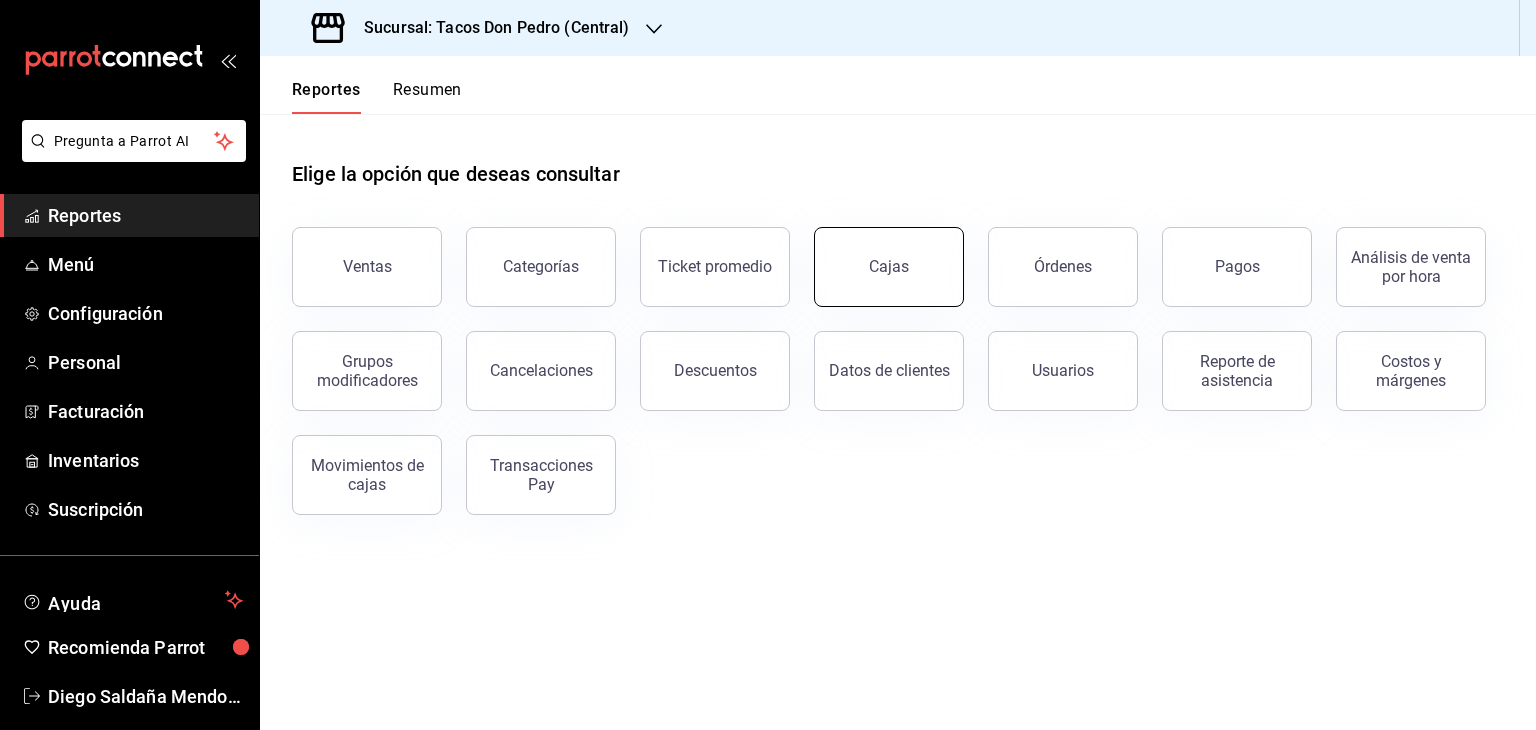 click on "Cajas" at bounding box center [889, 267] 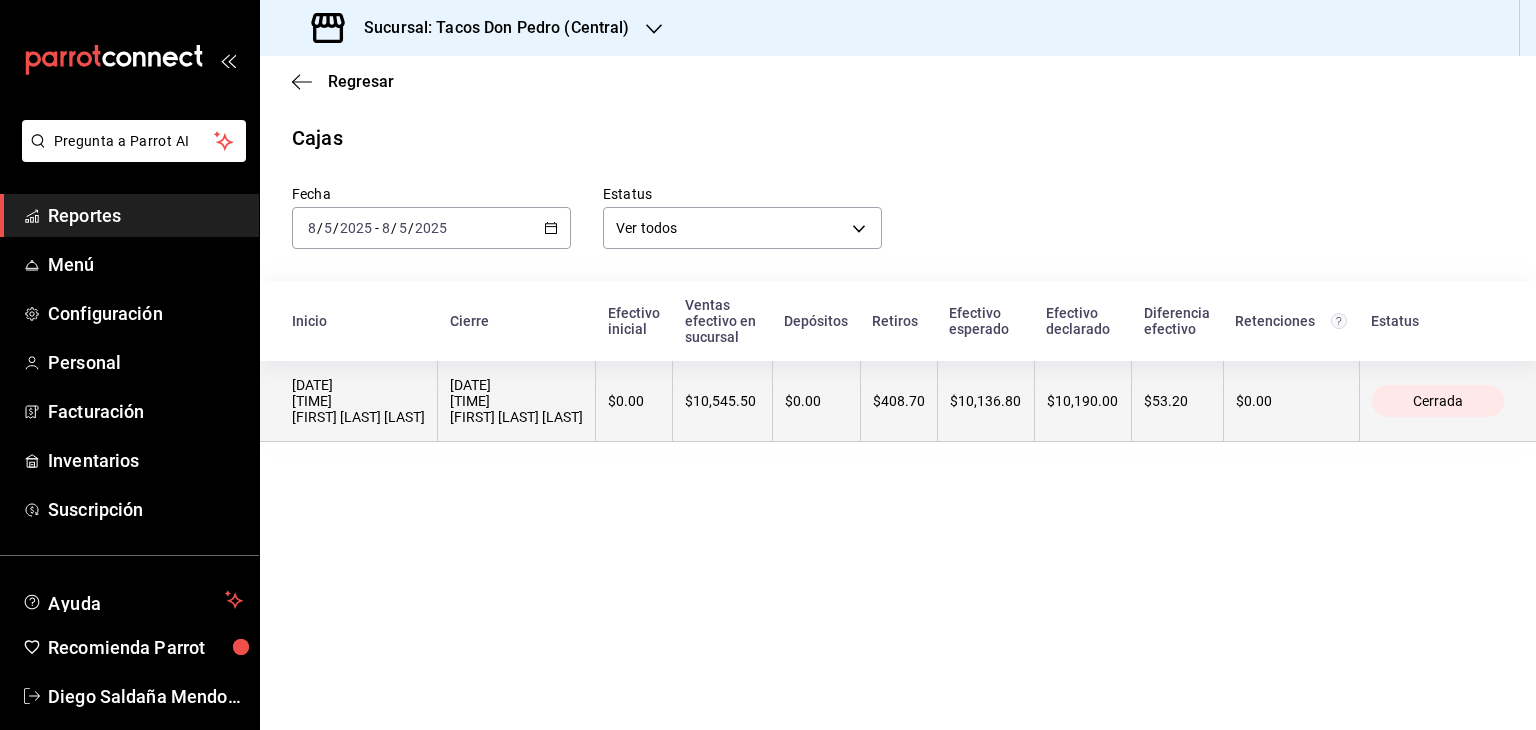 click on "$10,545.50" at bounding box center (722, 401) 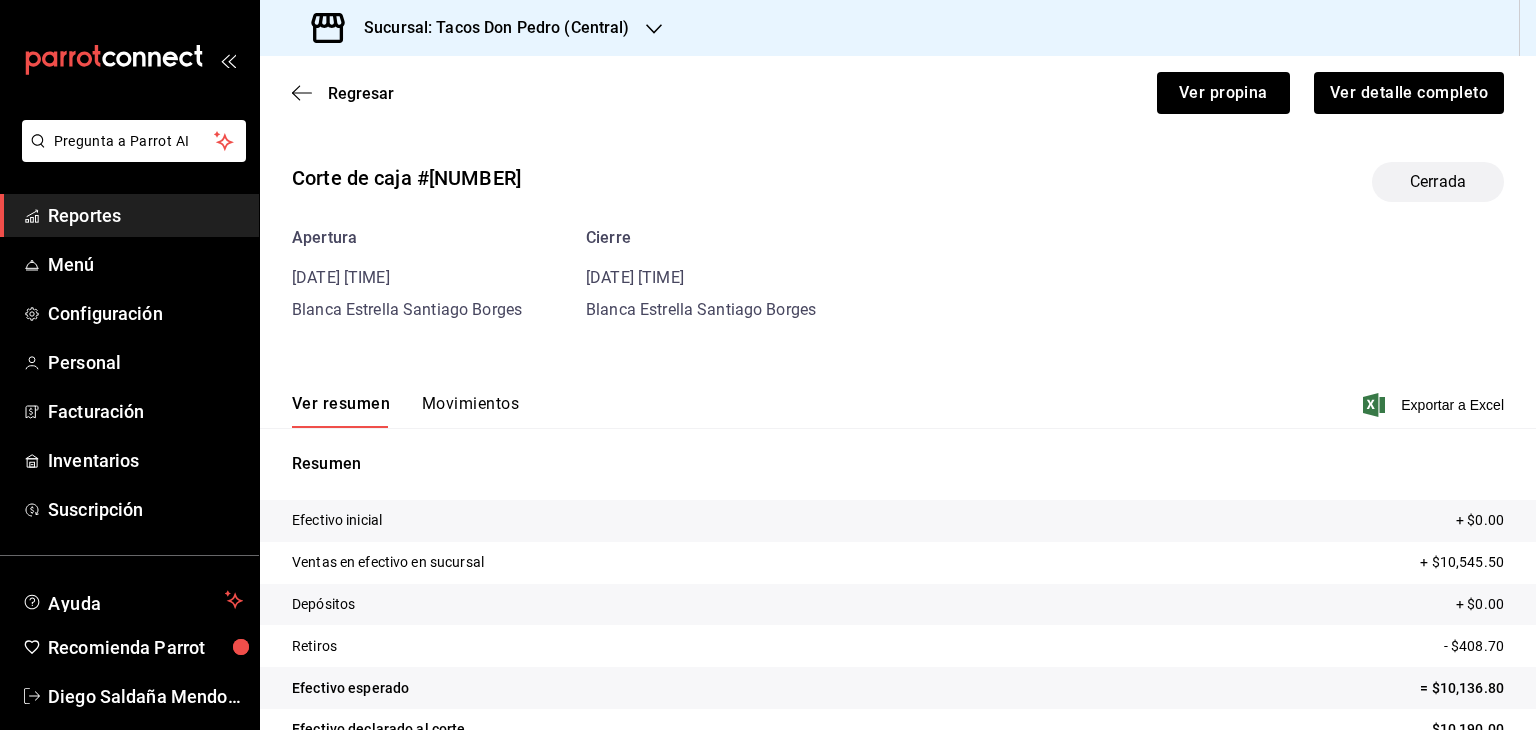 click on "Movimientos" at bounding box center (470, 411) 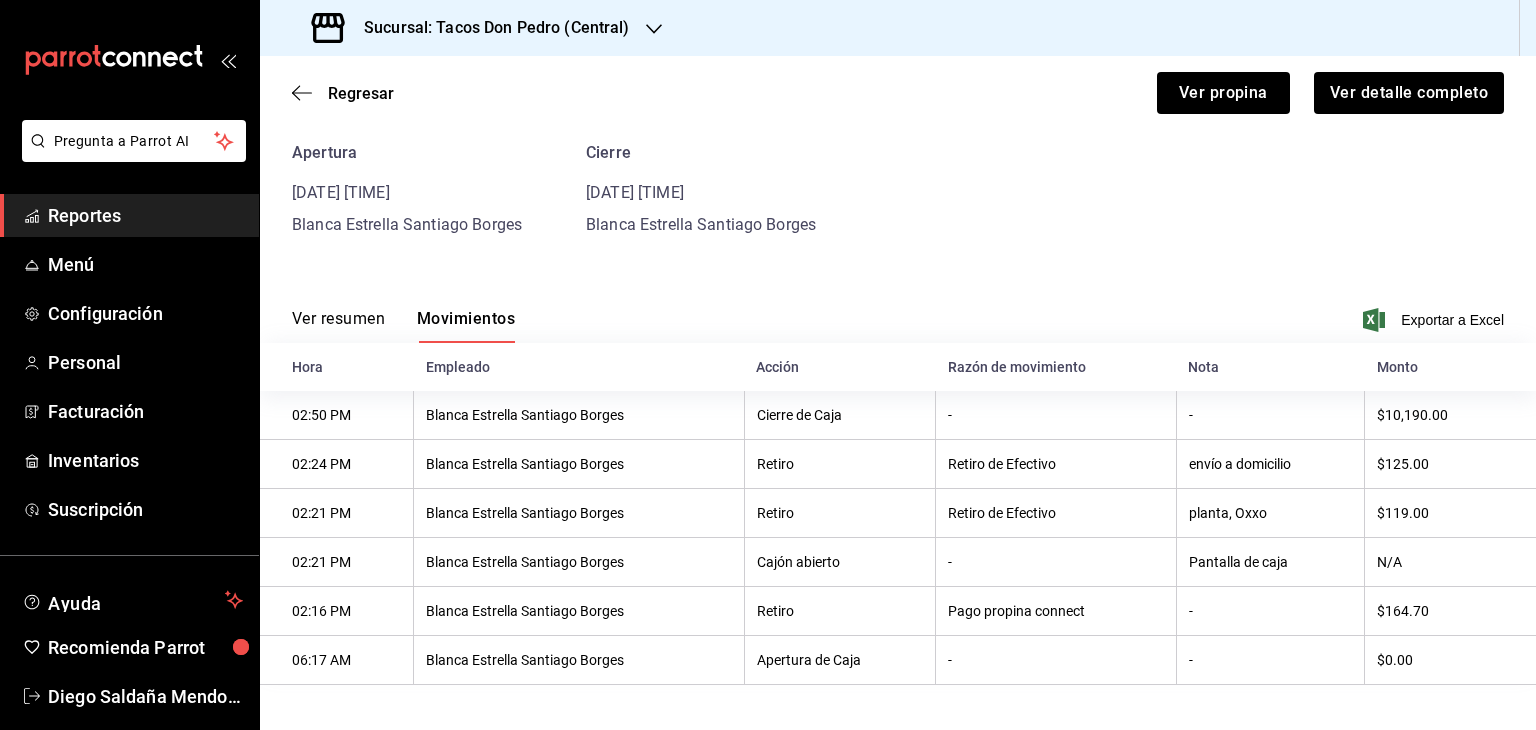 scroll, scrollTop: 92, scrollLeft: 0, axis: vertical 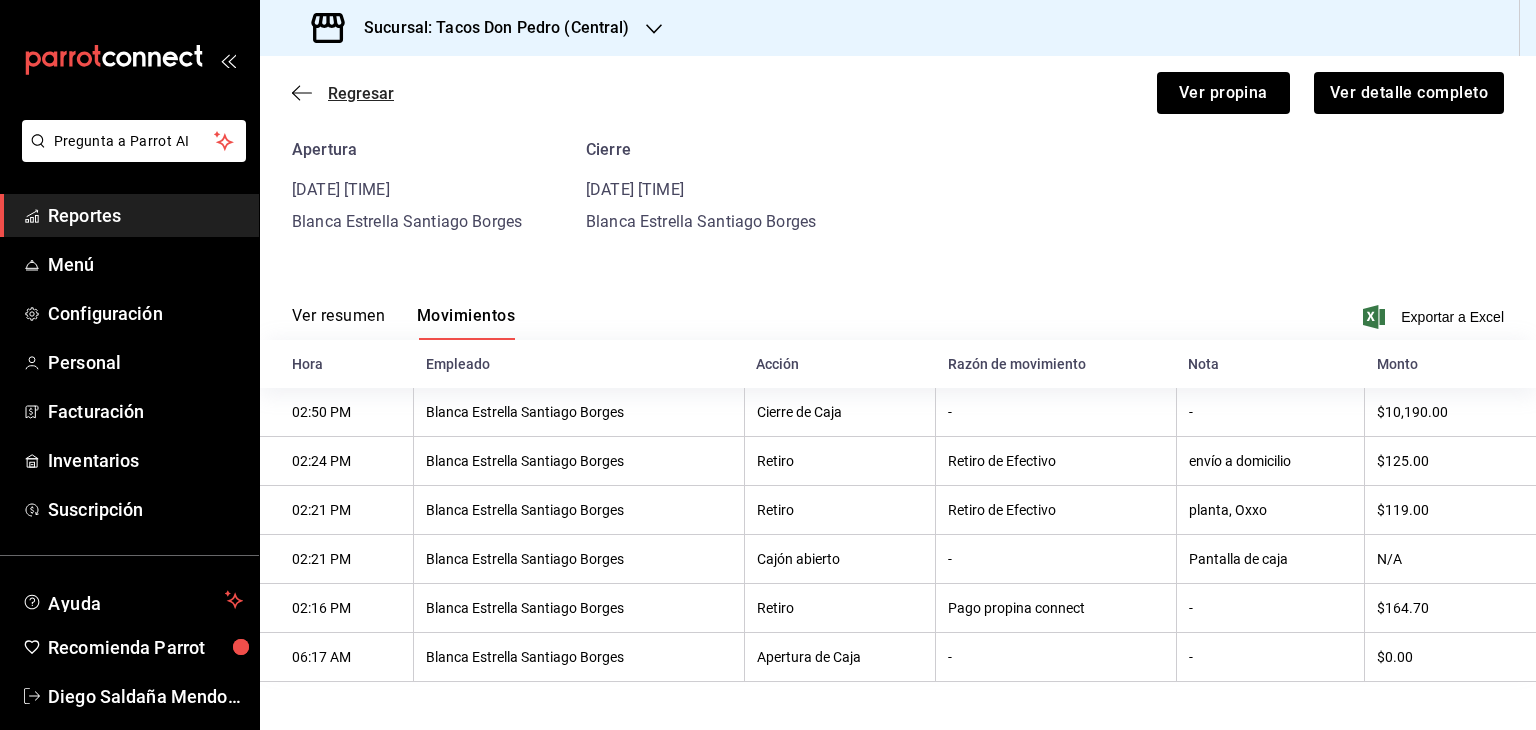 click 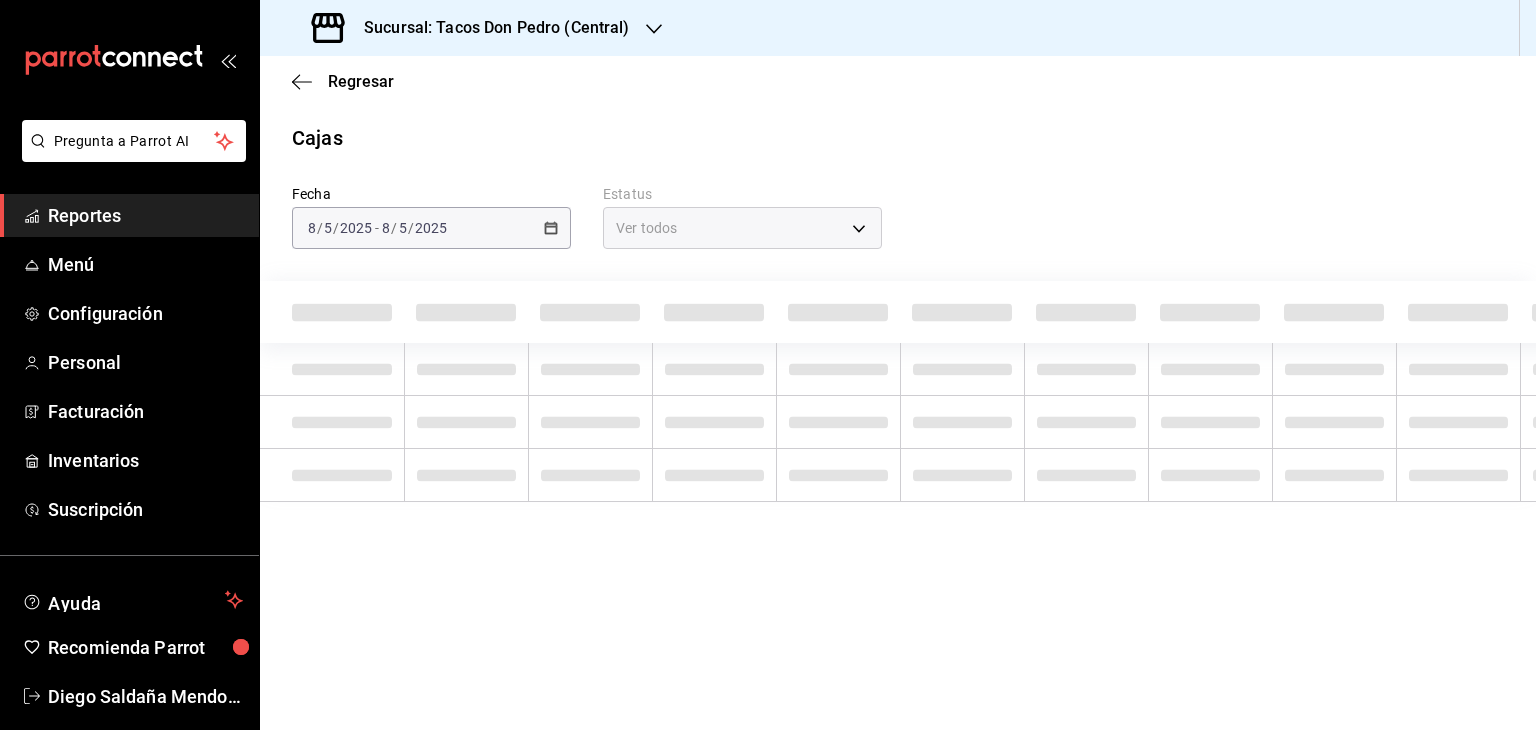 scroll, scrollTop: 0, scrollLeft: 0, axis: both 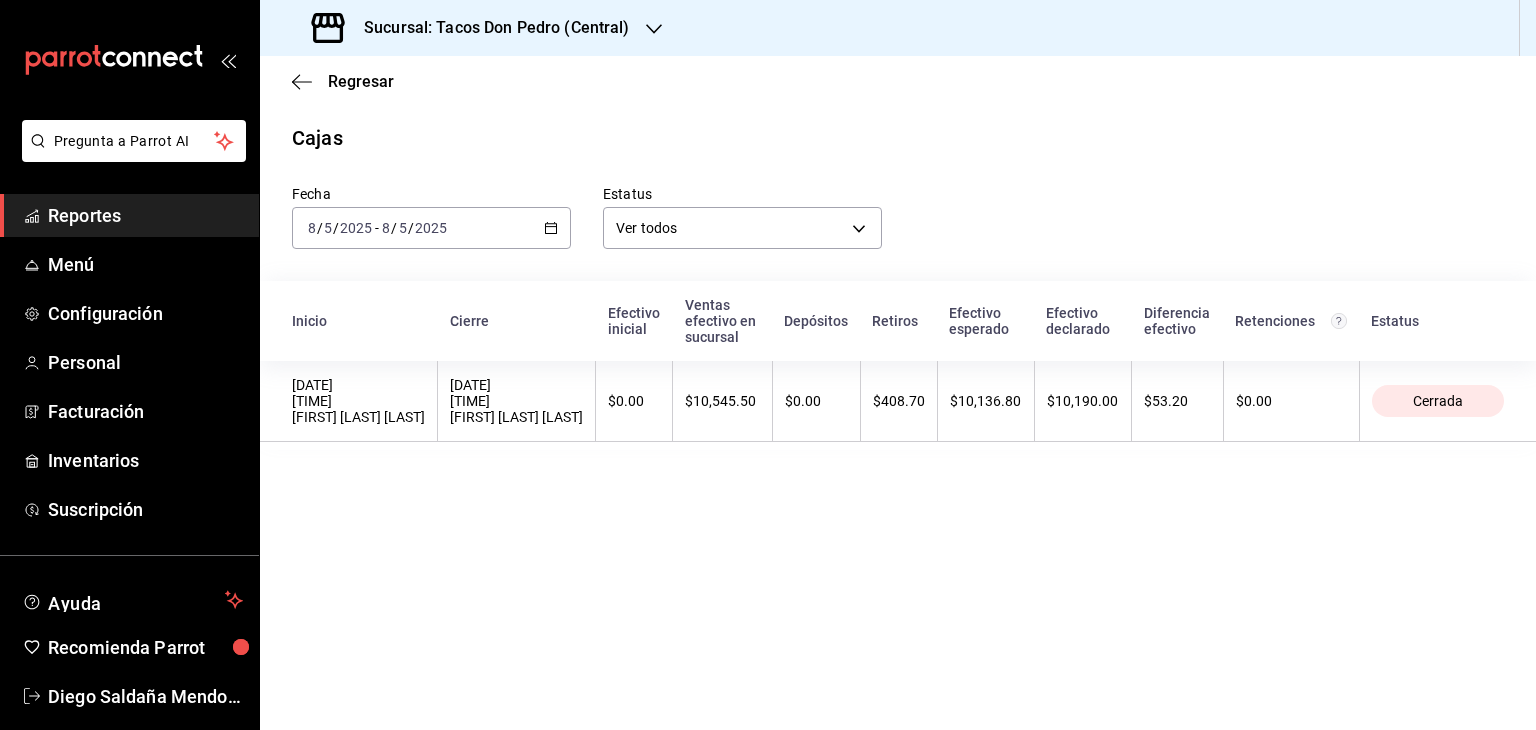 click on "Reportes" at bounding box center (145, 215) 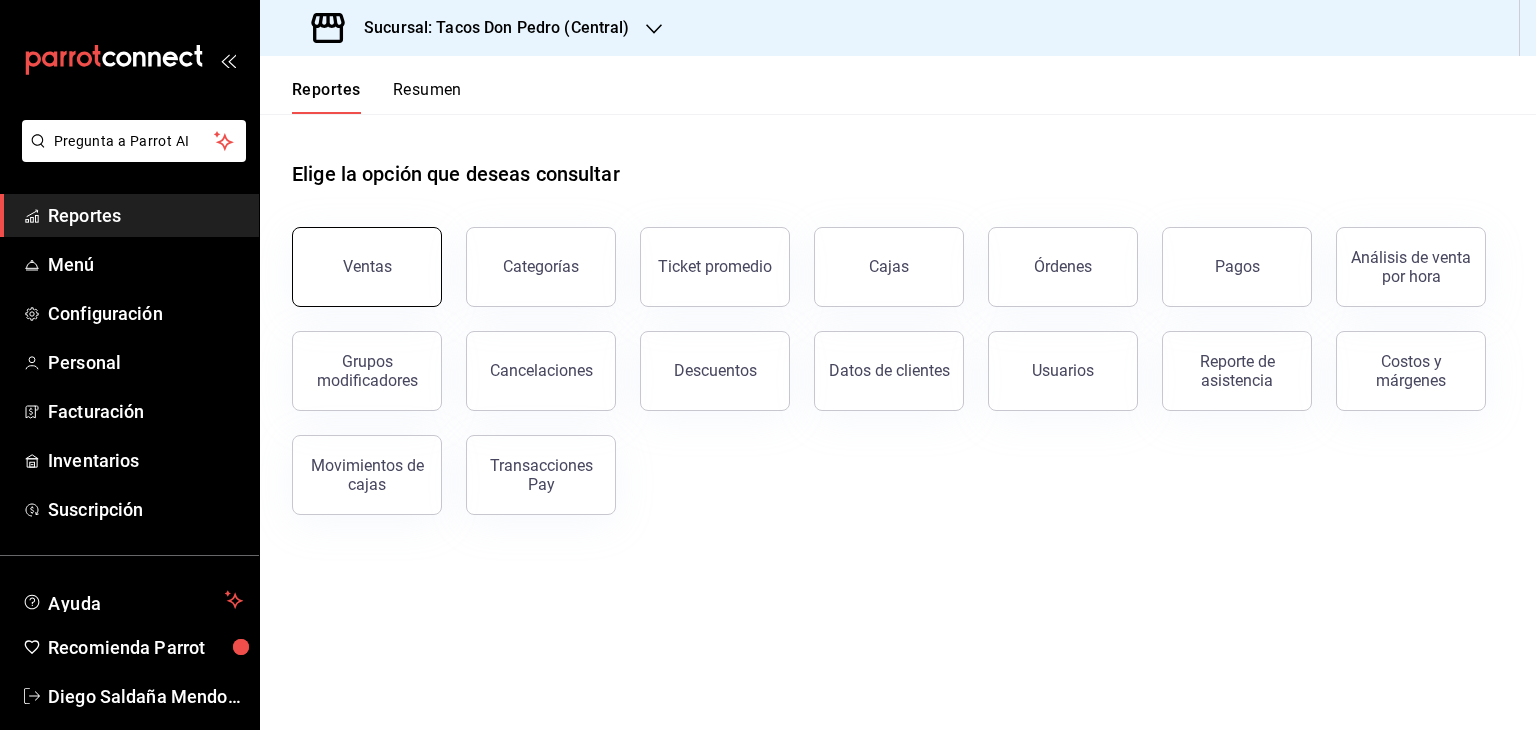 click on "Ventas" at bounding box center [367, 267] 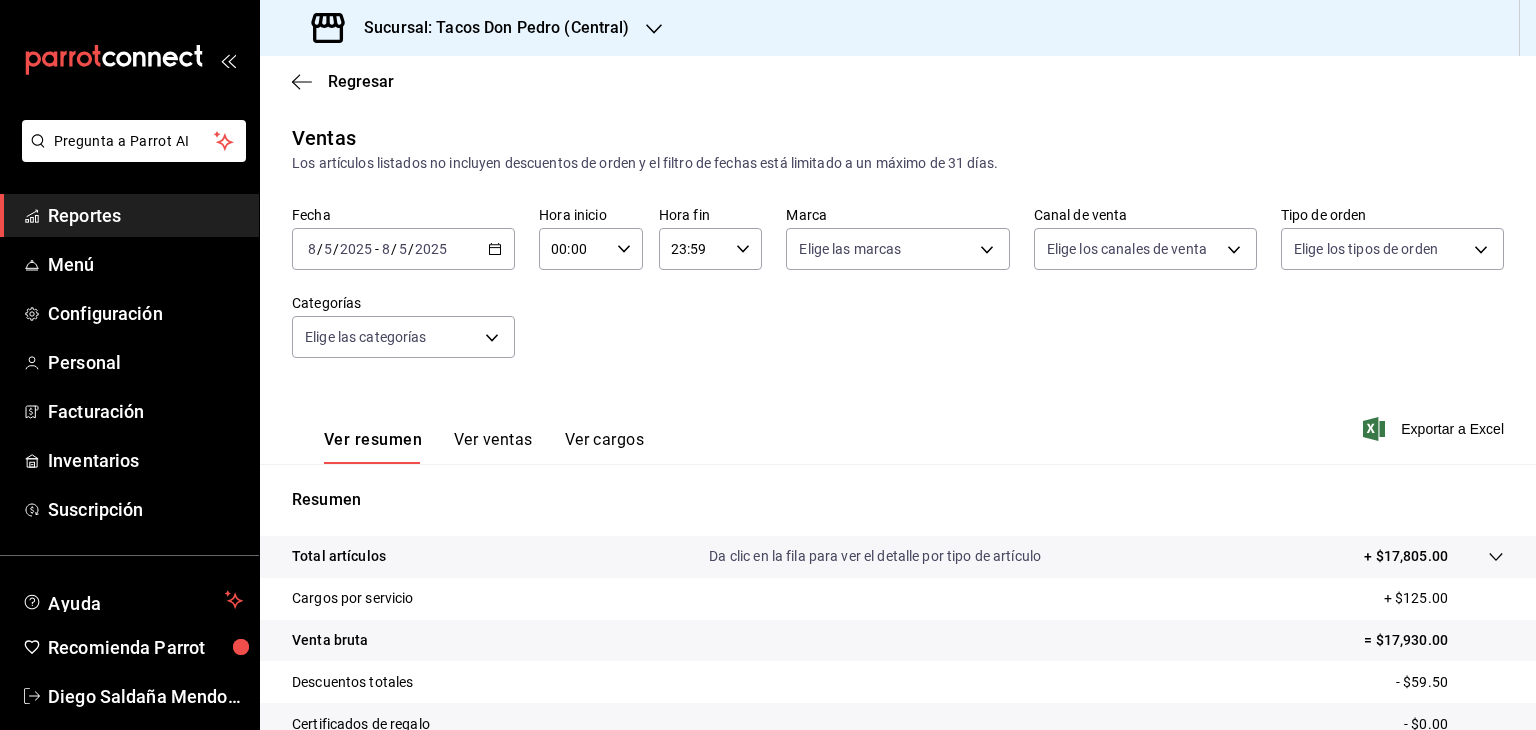 scroll, scrollTop: 228, scrollLeft: 0, axis: vertical 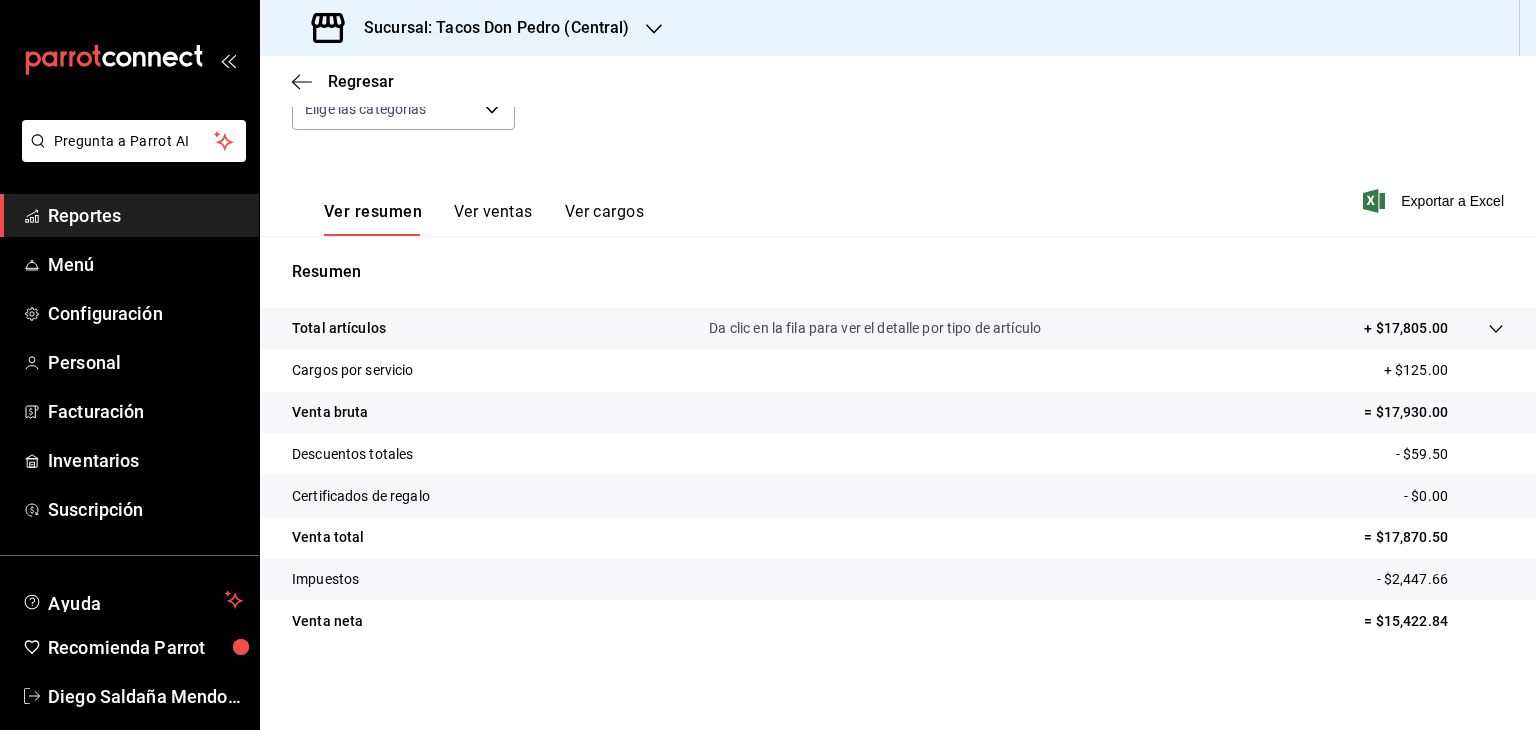 click on "+ $125.00" at bounding box center (1444, 370) 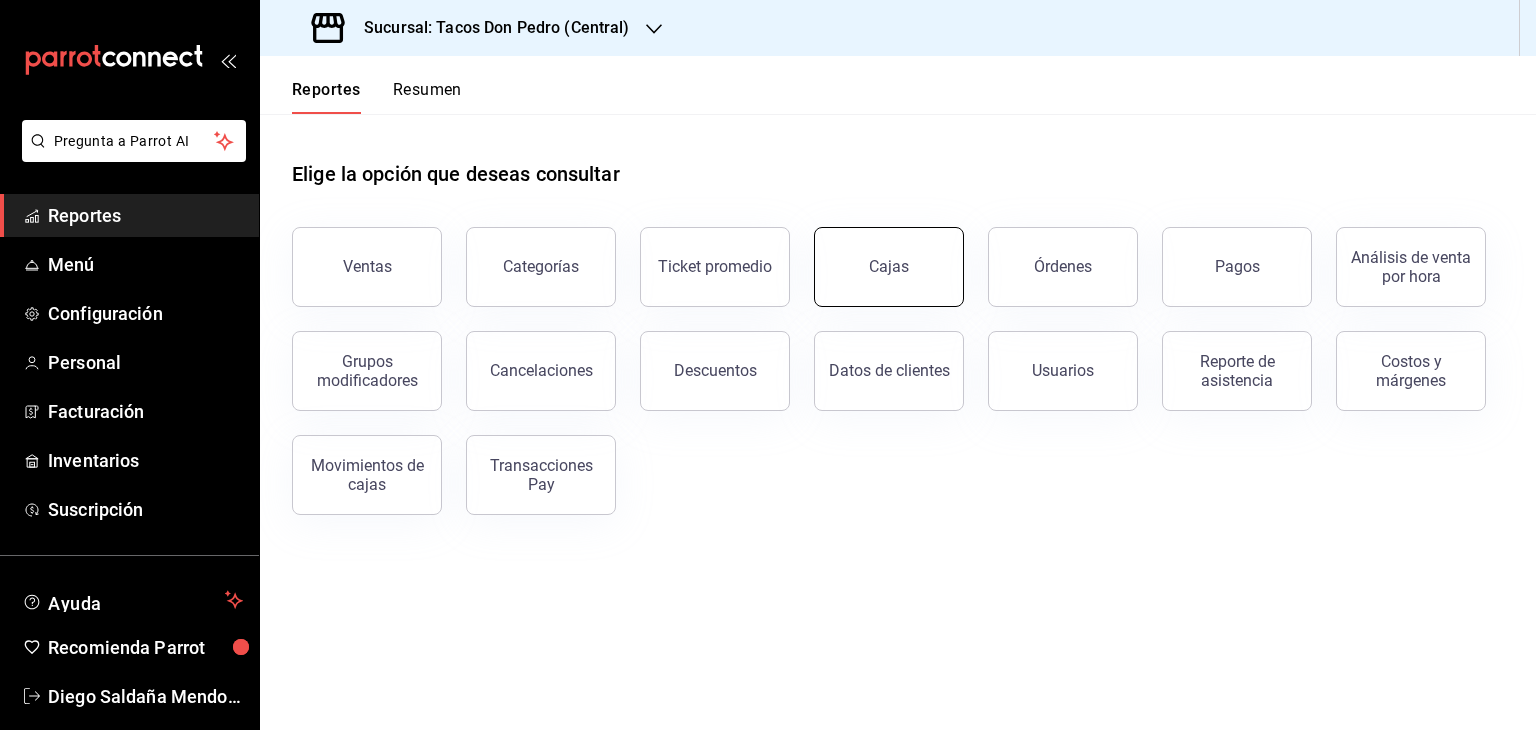 click on "Cajas" at bounding box center (889, 267) 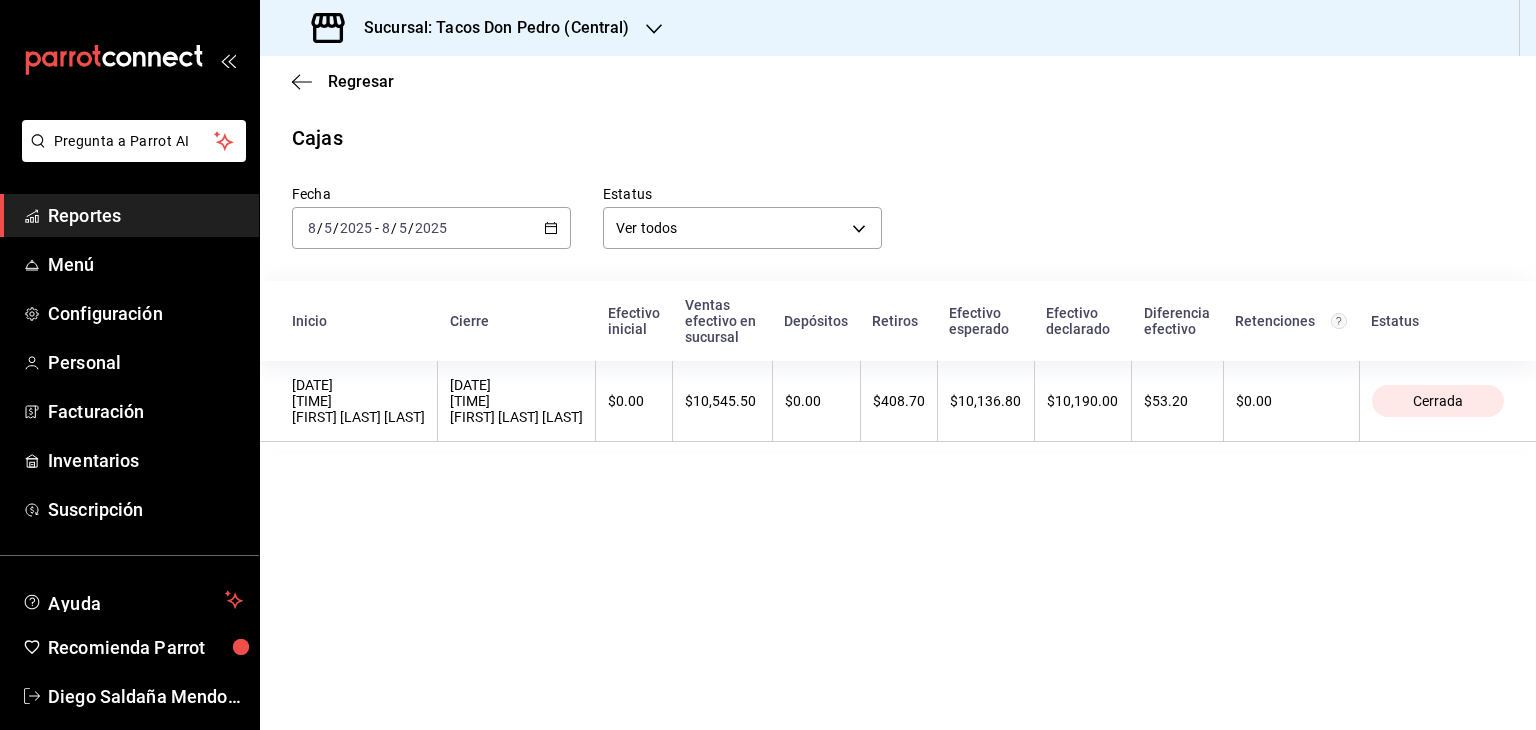click 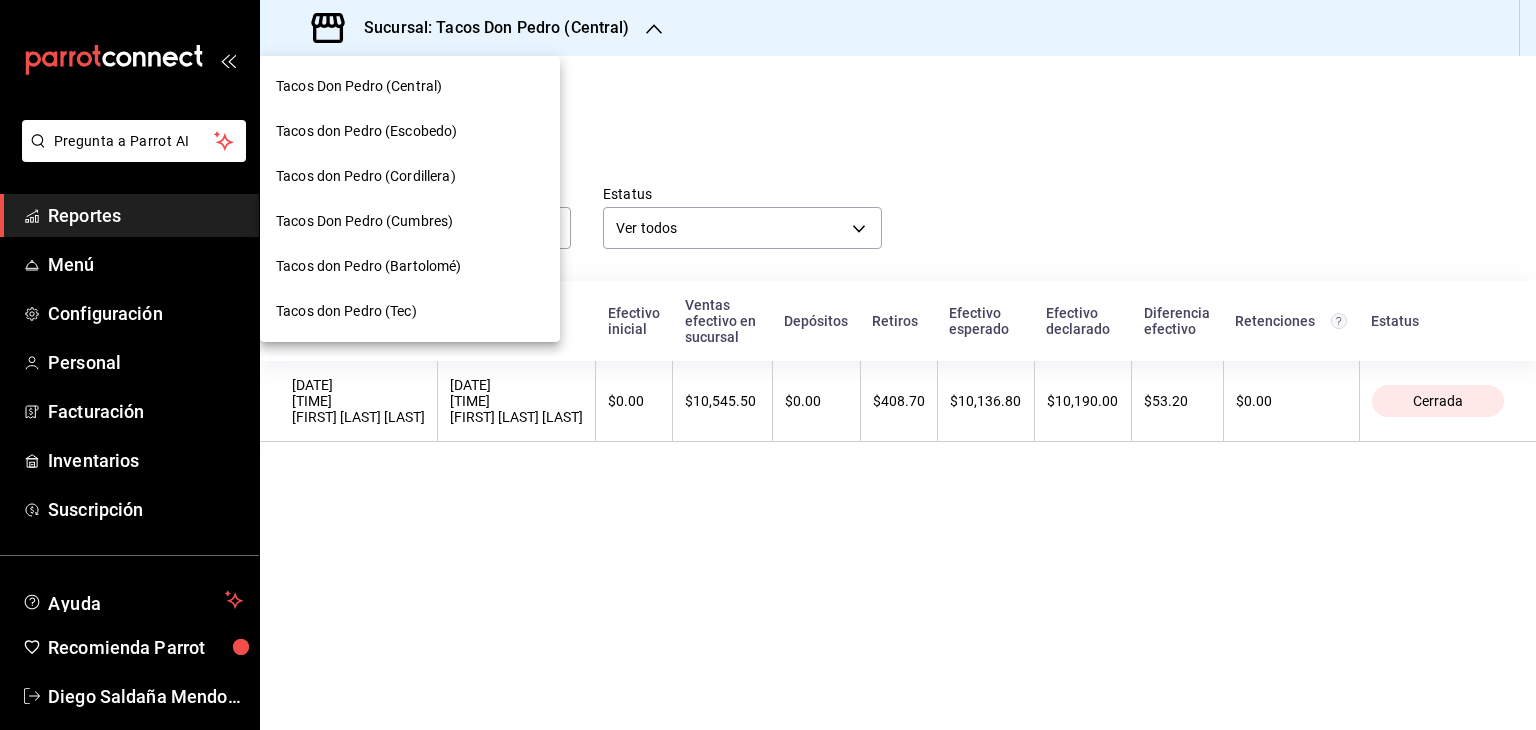 click on "Tacos don Pedro (Cordillera)" at bounding box center (366, 176) 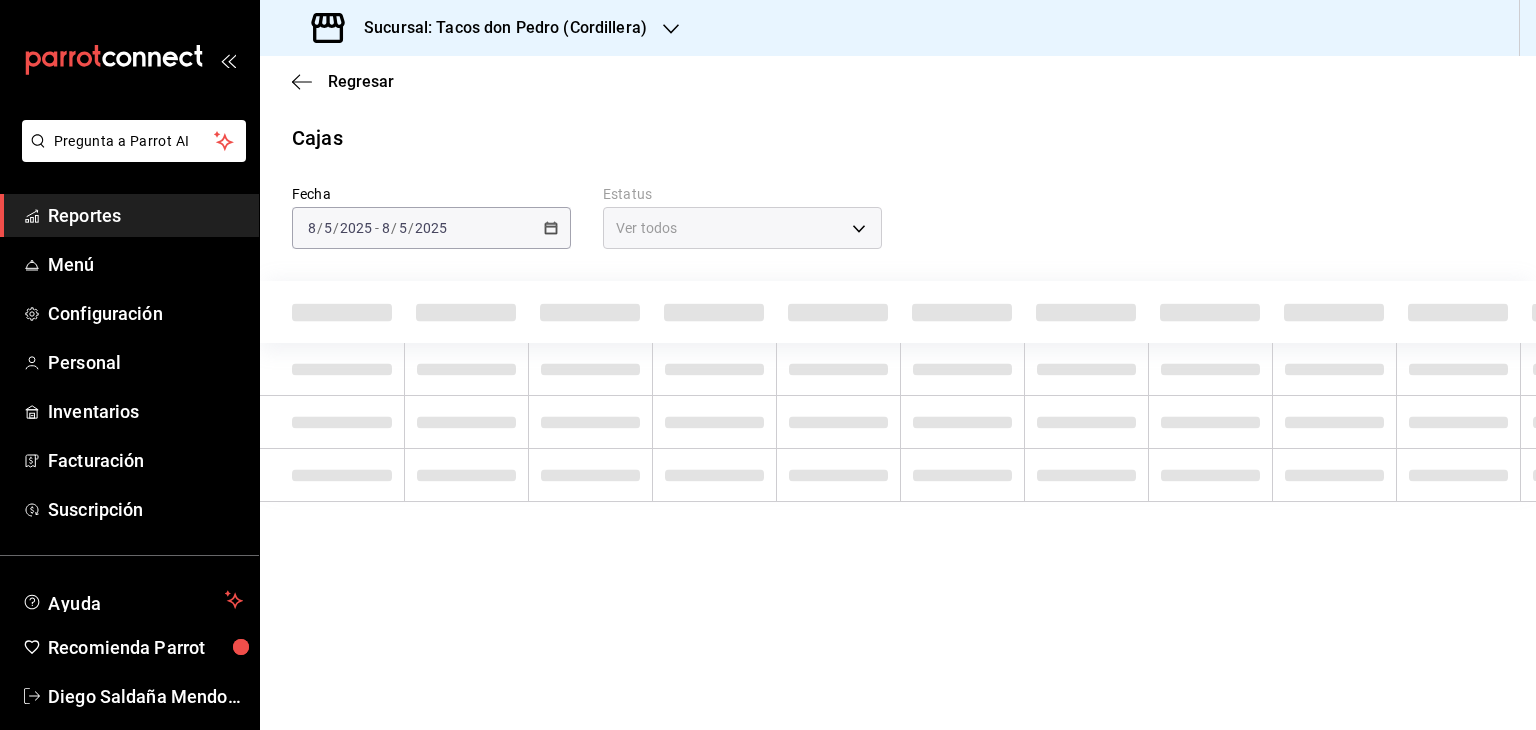 click on "Reportes" at bounding box center [145, 215] 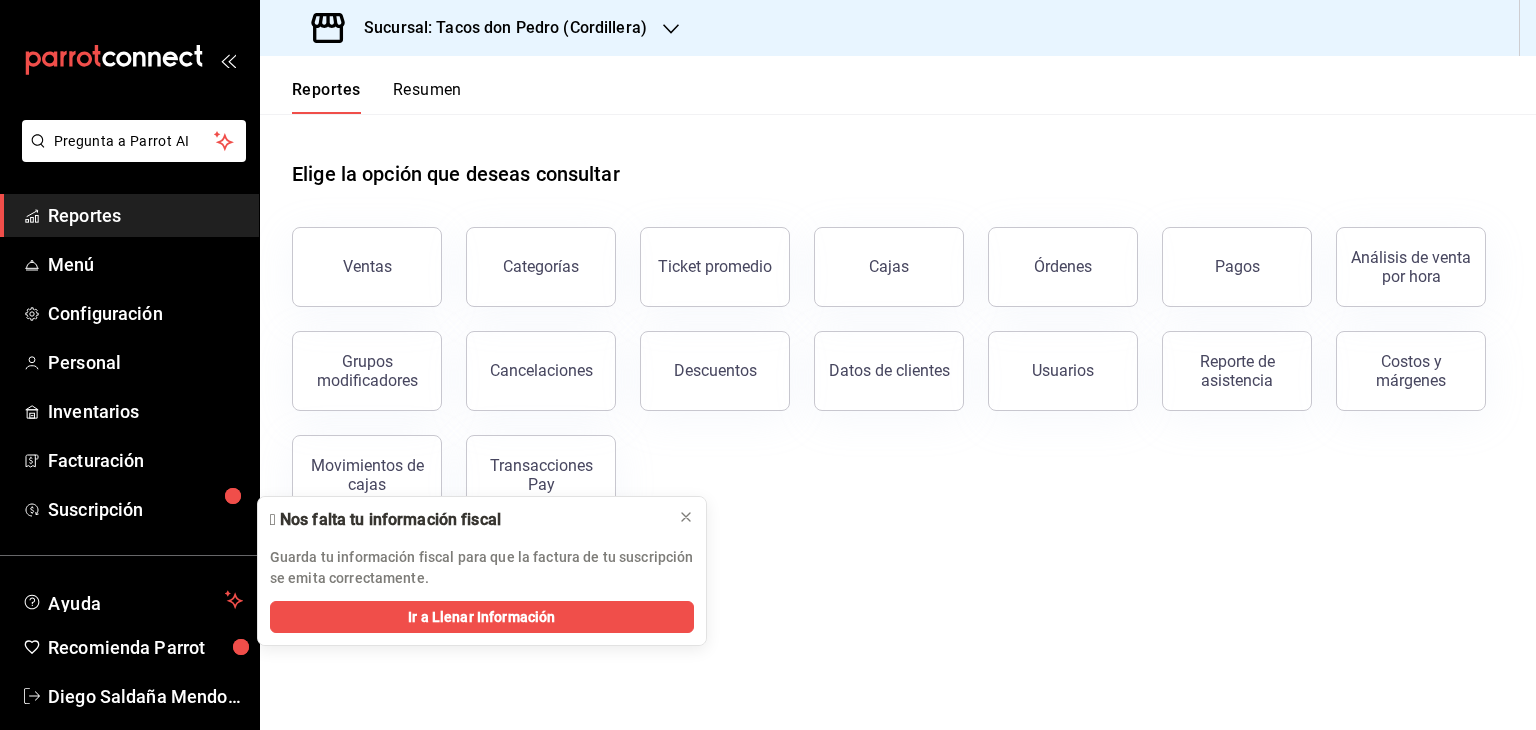 click on "Resumen" at bounding box center [427, 97] 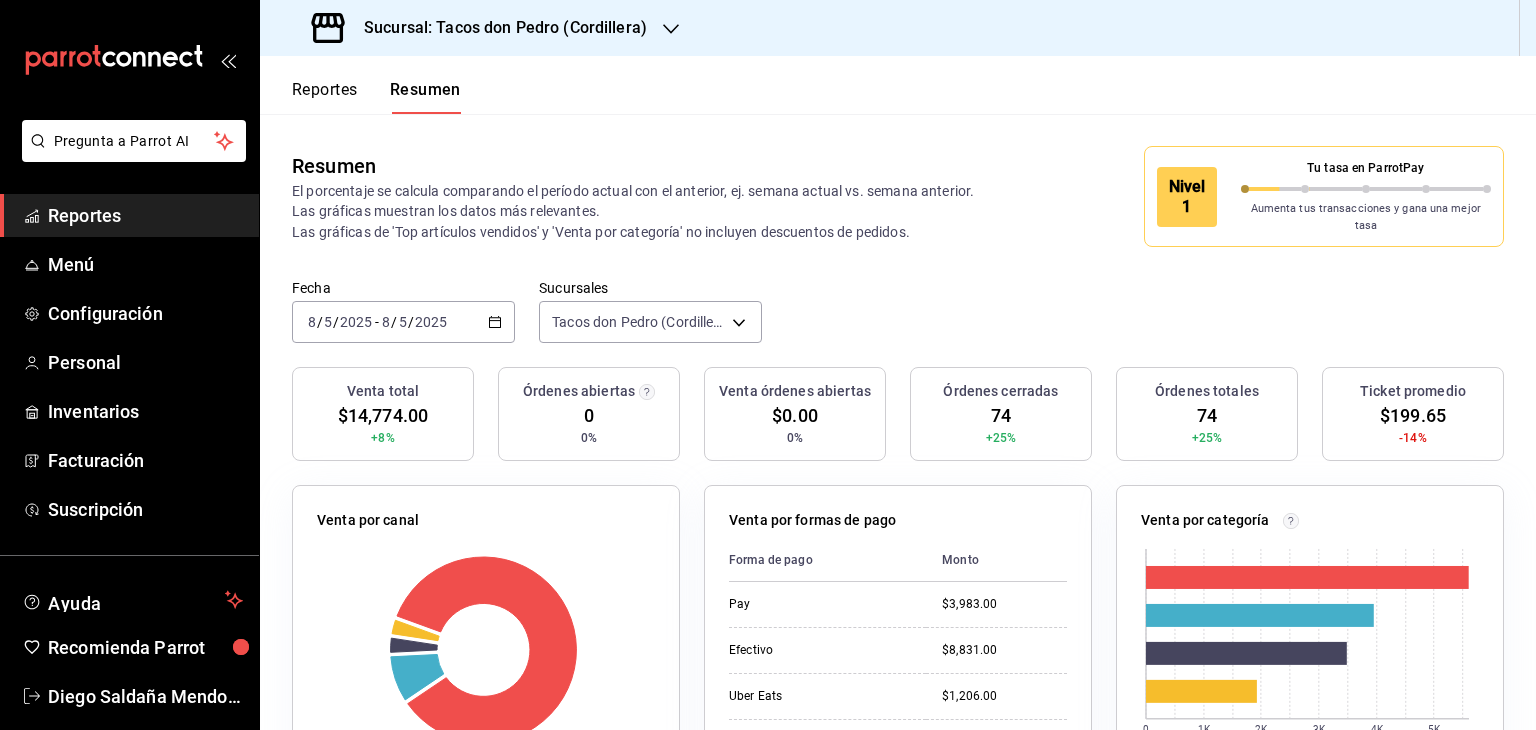 click on "Resumen El porcentaje se calcula comparando el período actual con el anterior, ej. semana actual vs. semana anterior. Las gráficas muestran los datos más relevantes.  Las gráficas de 'Top artículos vendidos' y 'Venta por categoría' no incluyen descuentos de pedidos. Nivel 1 Tu tasa en ParrotPay Aumenta tus transacciones y gana una mejor tasa" at bounding box center (898, 196) 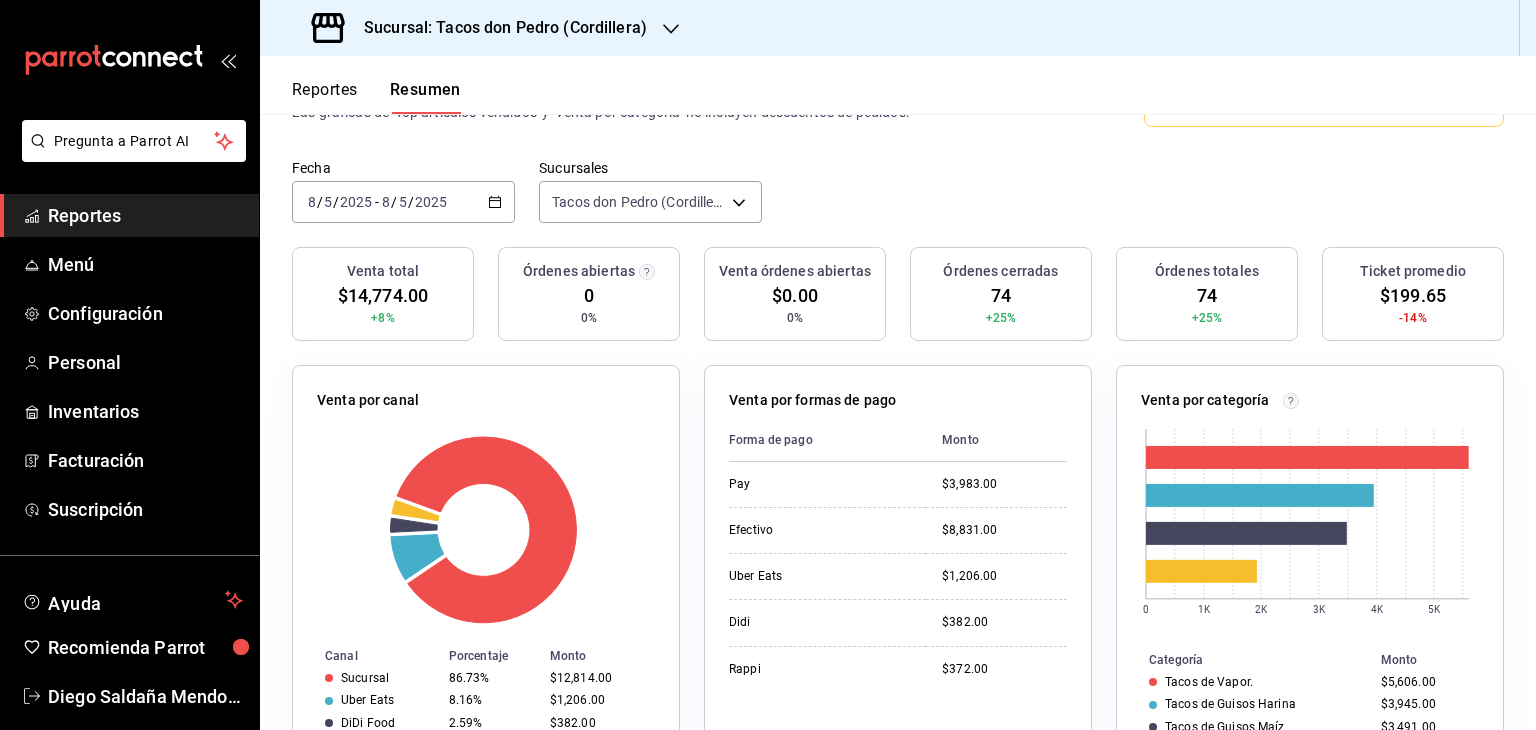 scroll, scrollTop: 160, scrollLeft: 0, axis: vertical 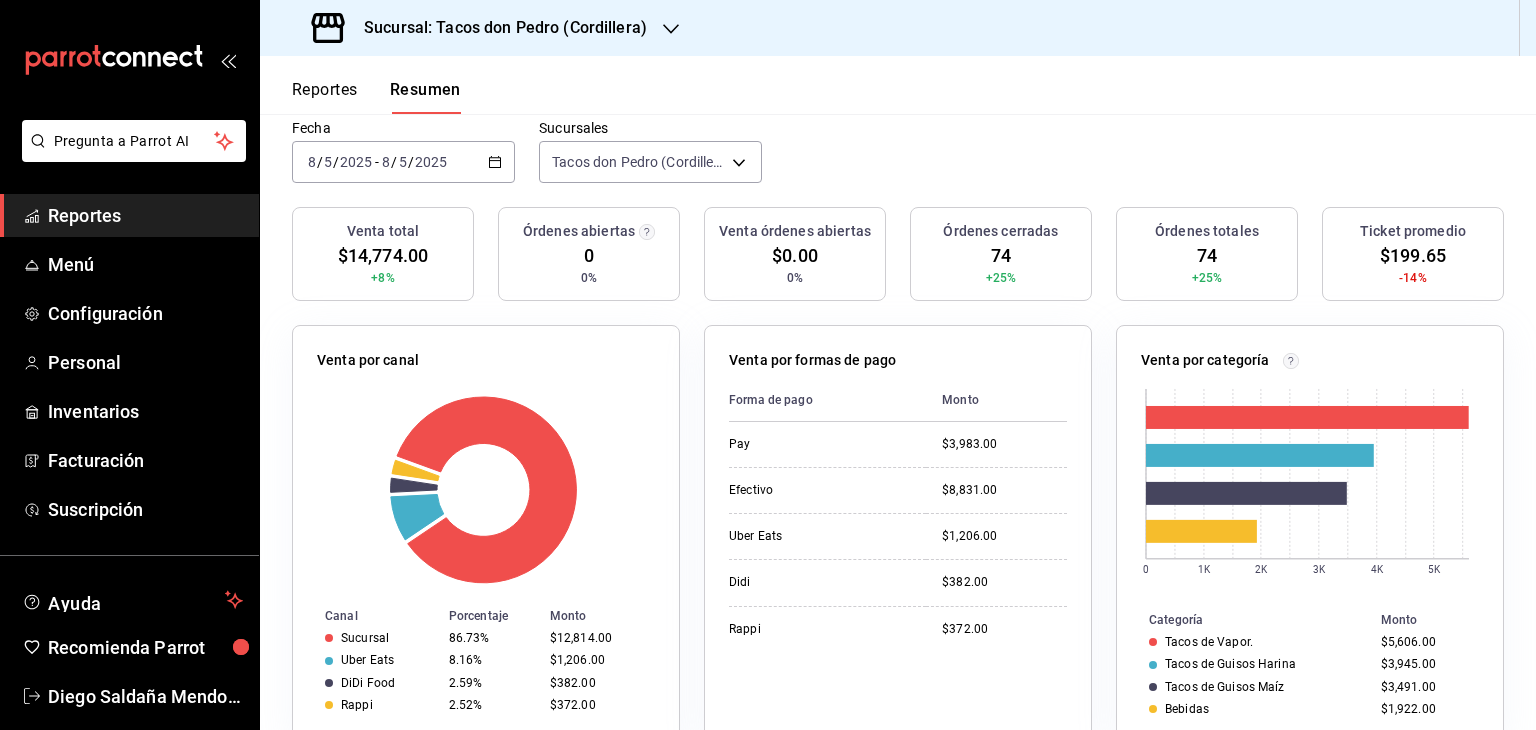click on "Reportes" at bounding box center (145, 215) 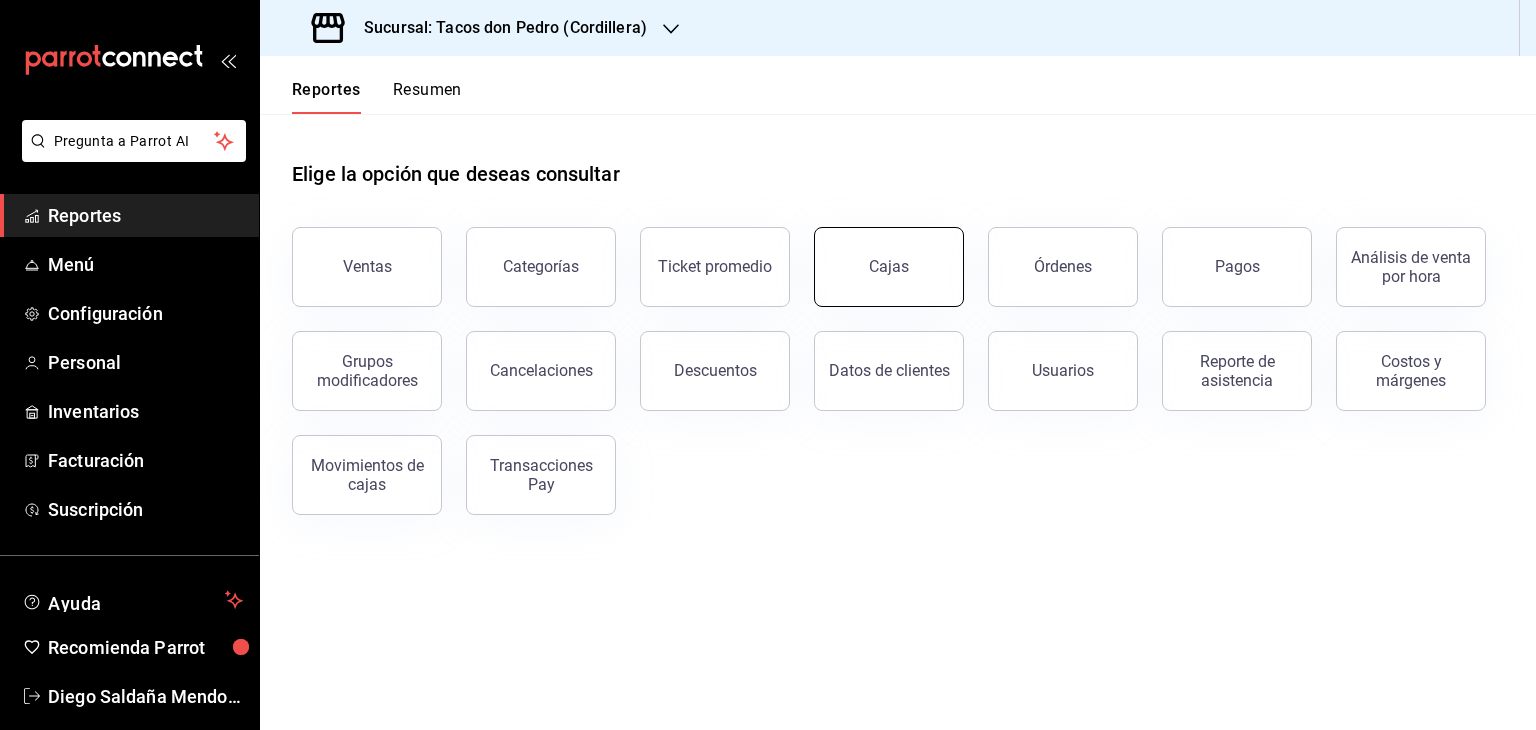 click on "Cajas" at bounding box center (889, 267) 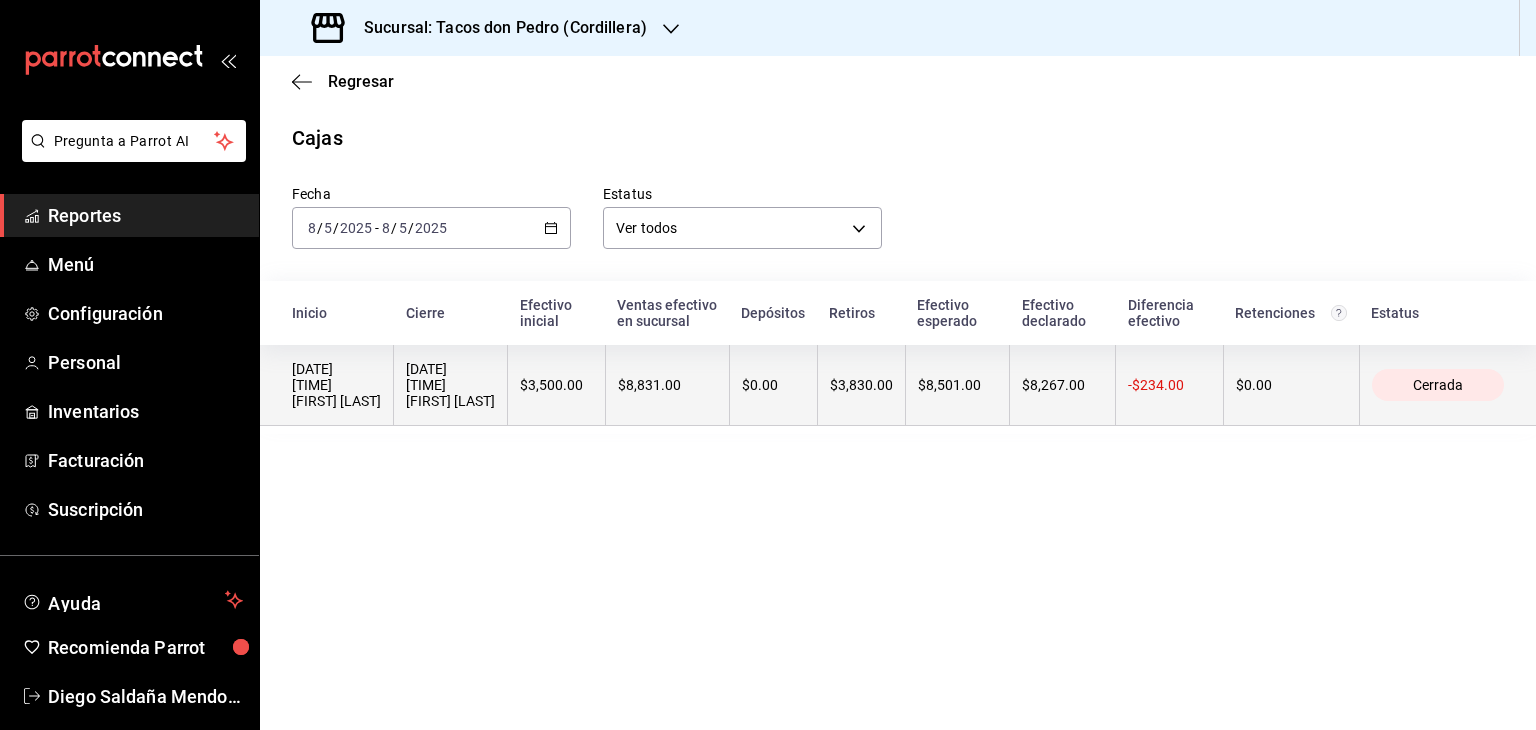 click on "$0.00" at bounding box center [773, 385] 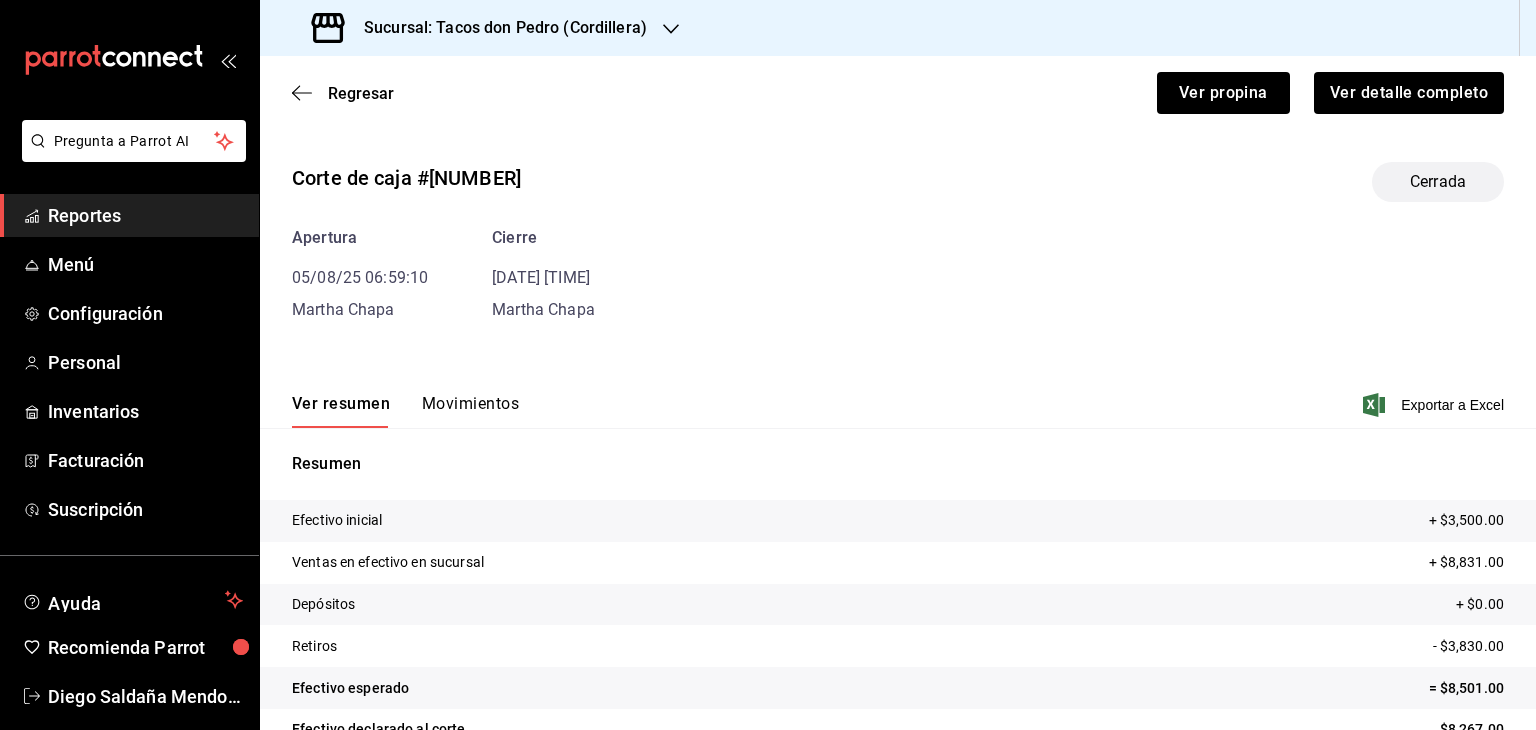 click on "Movimientos" at bounding box center (470, 411) 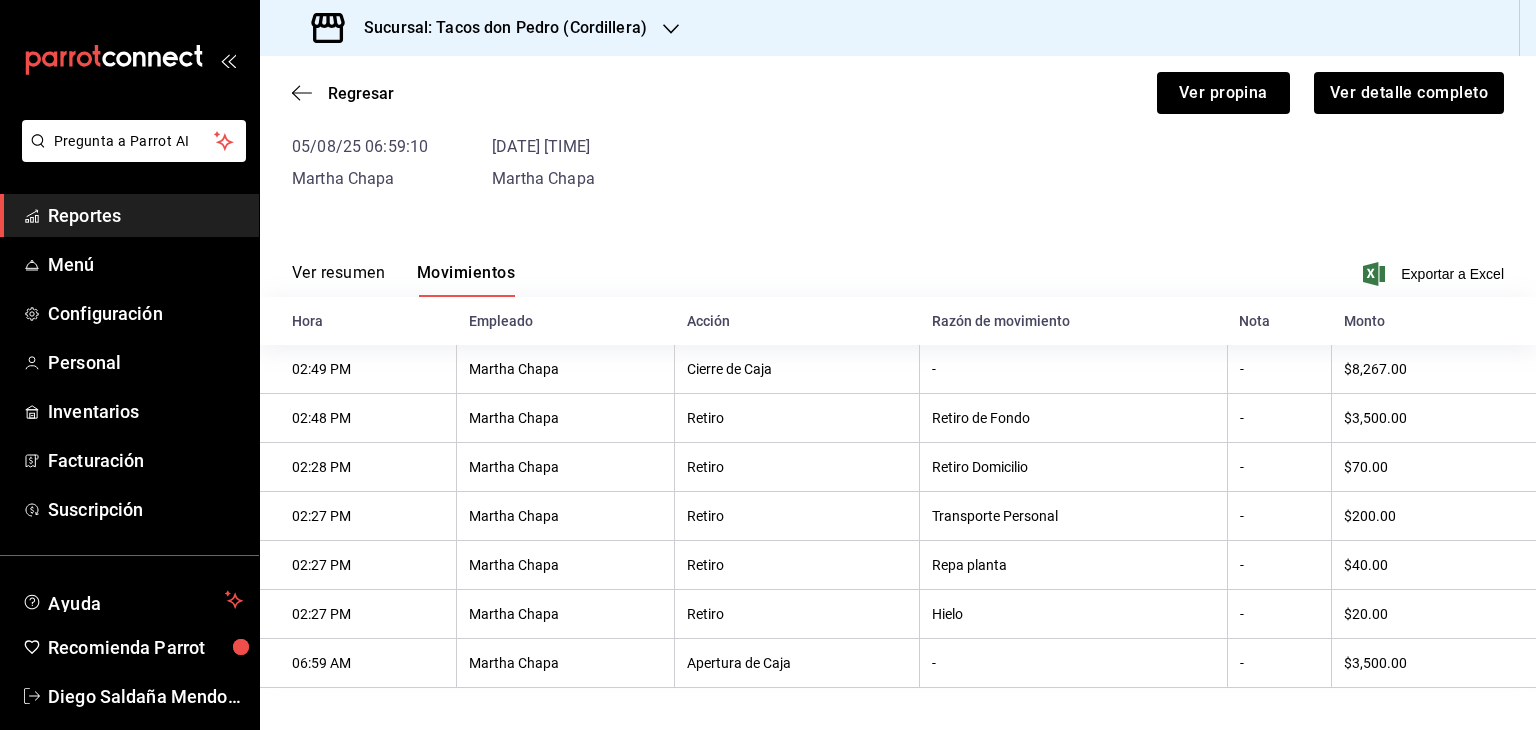 scroll, scrollTop: 142, scrollLeft: 0, axis: vertical 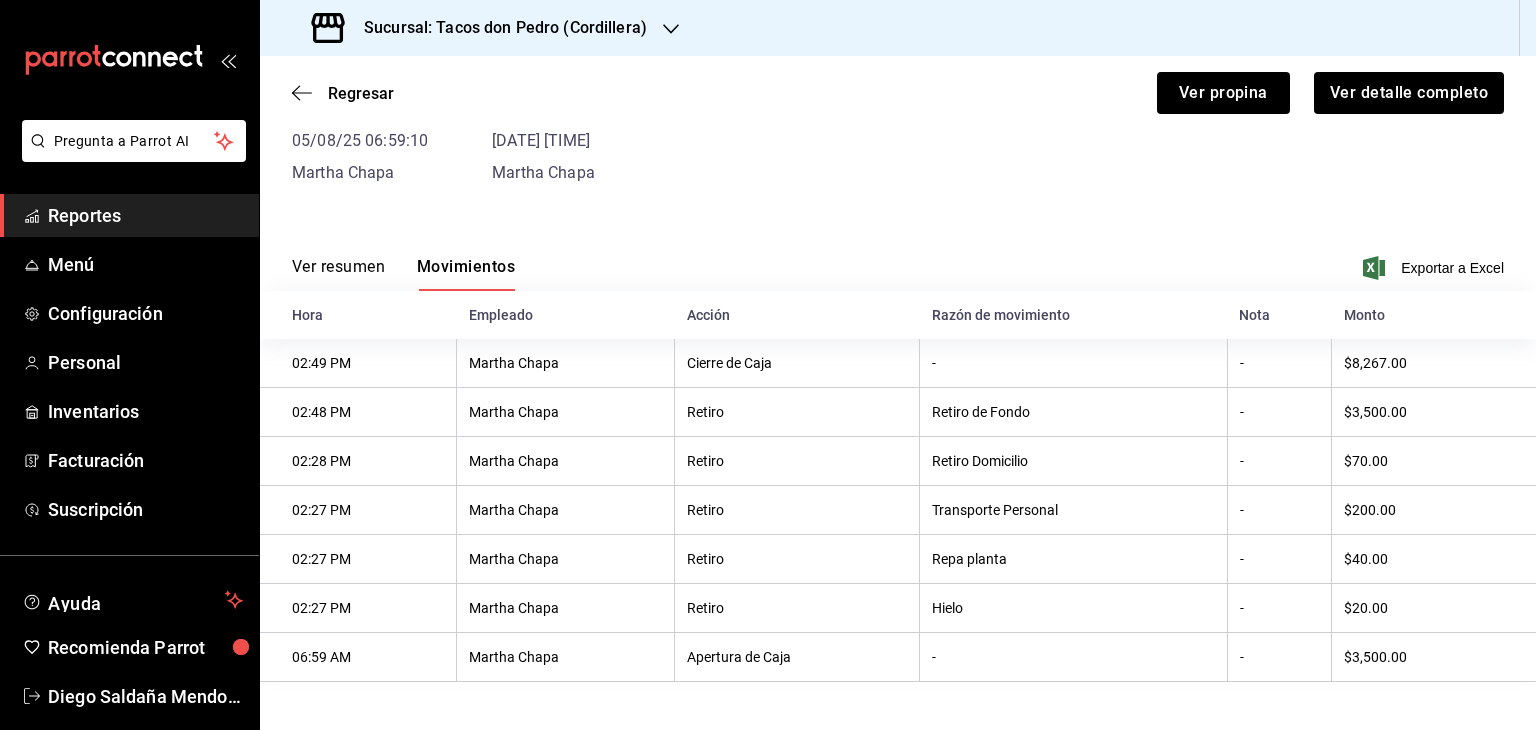 click on "Reportes" at bounding box center [145, 215] 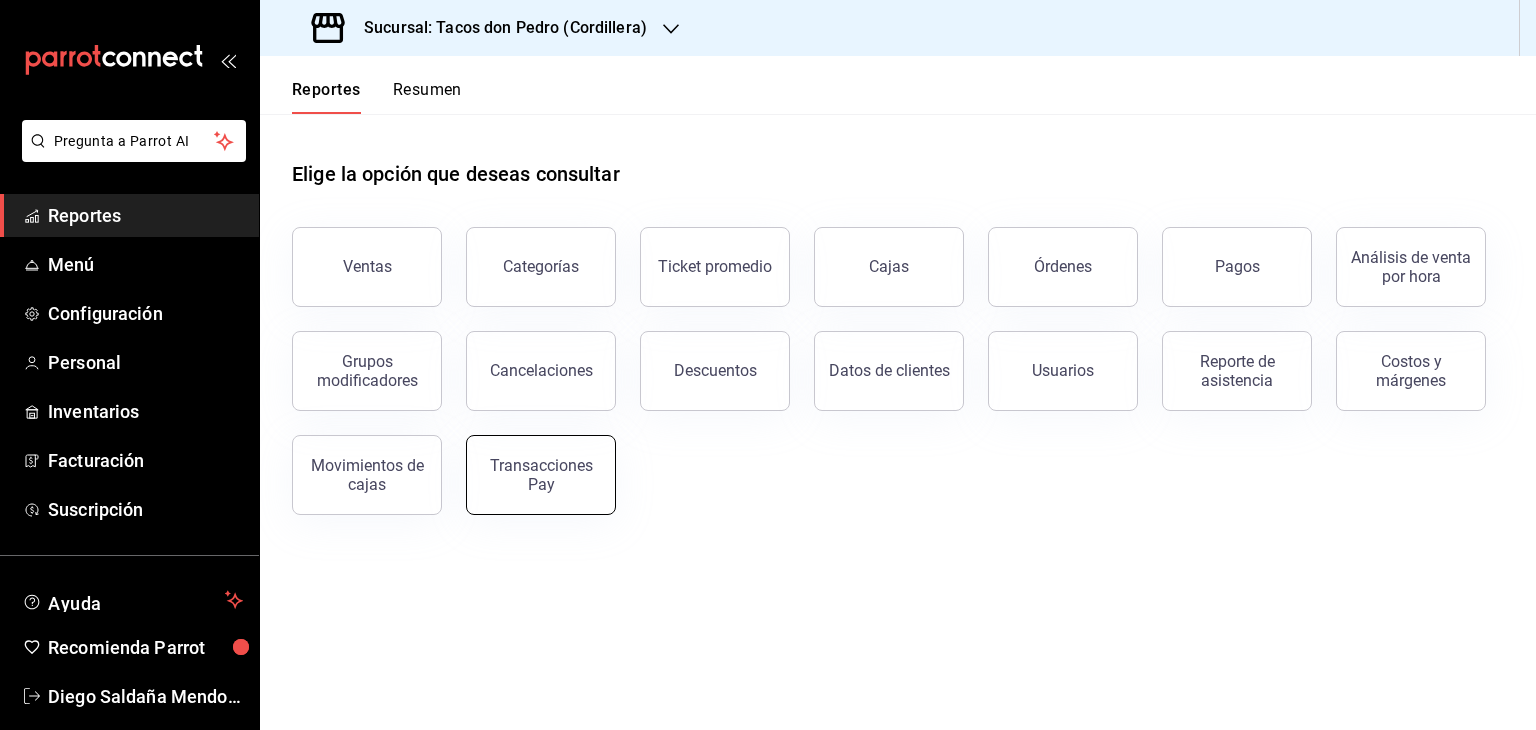 click on "Transacciones Pay" at bounding box center [541, 475] 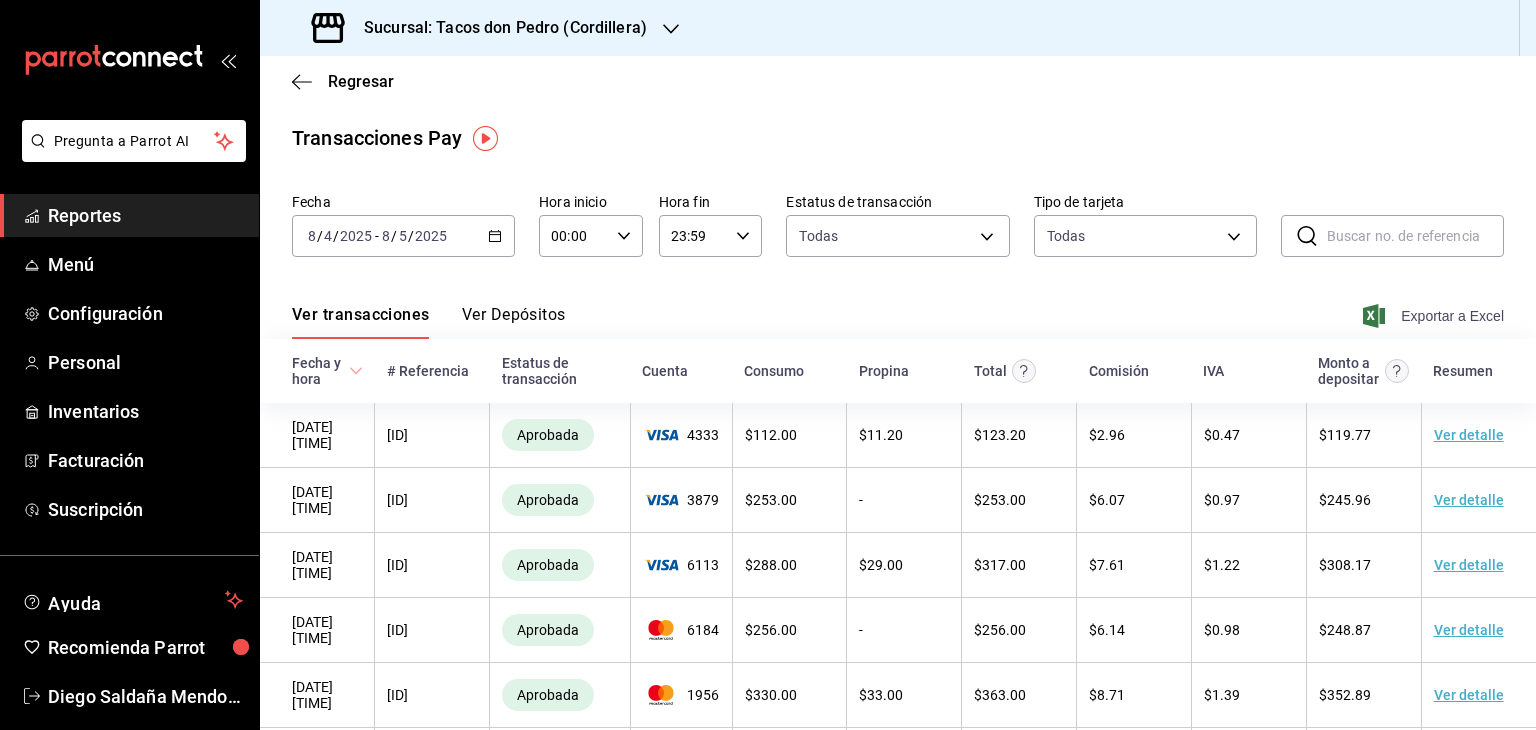 click on "Exportar a Excel" at bounding box center [1435, 316] 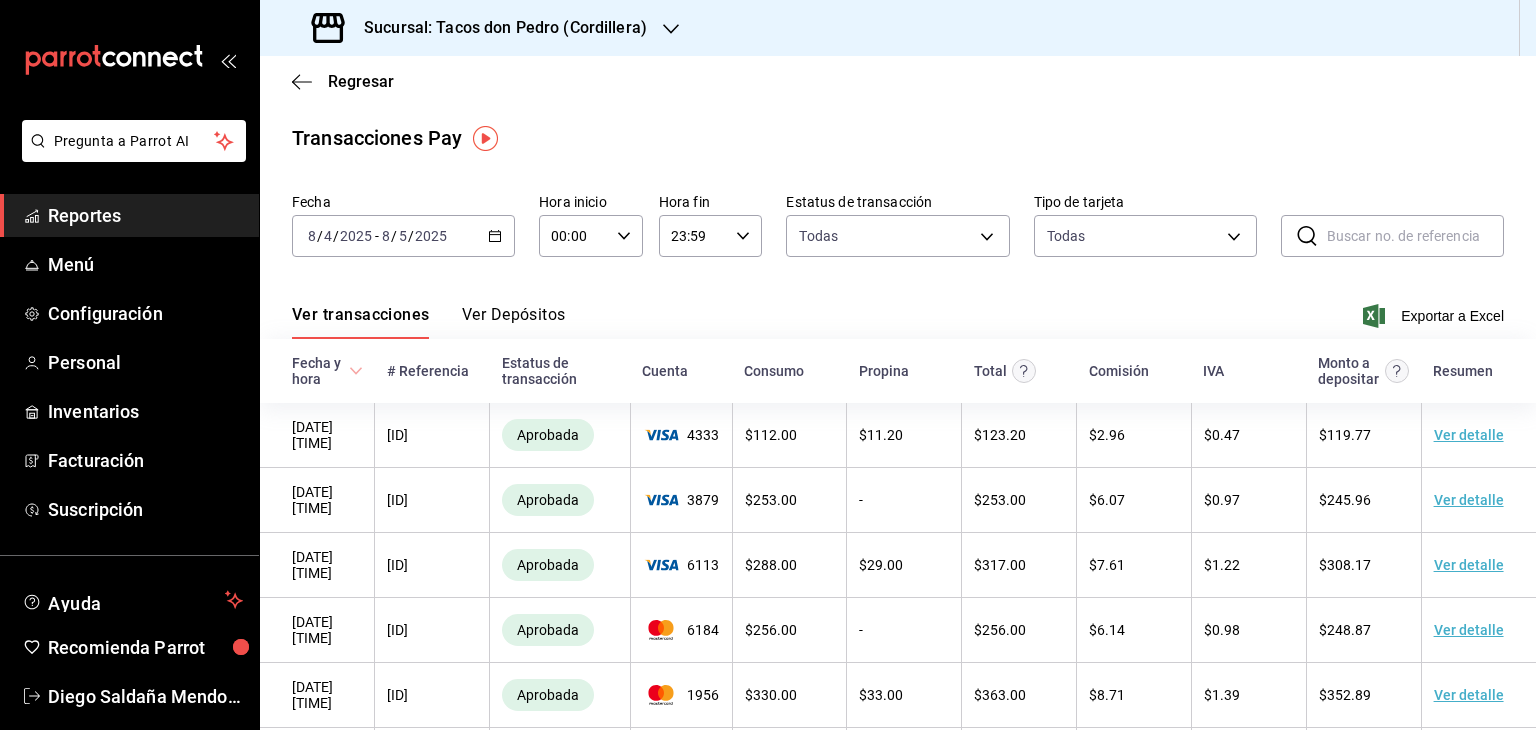 click on "2025-08-04 8 / 4 / 2025 - 2025-08-05 8 / 5 / 2025" at bounding box center (403, 236) 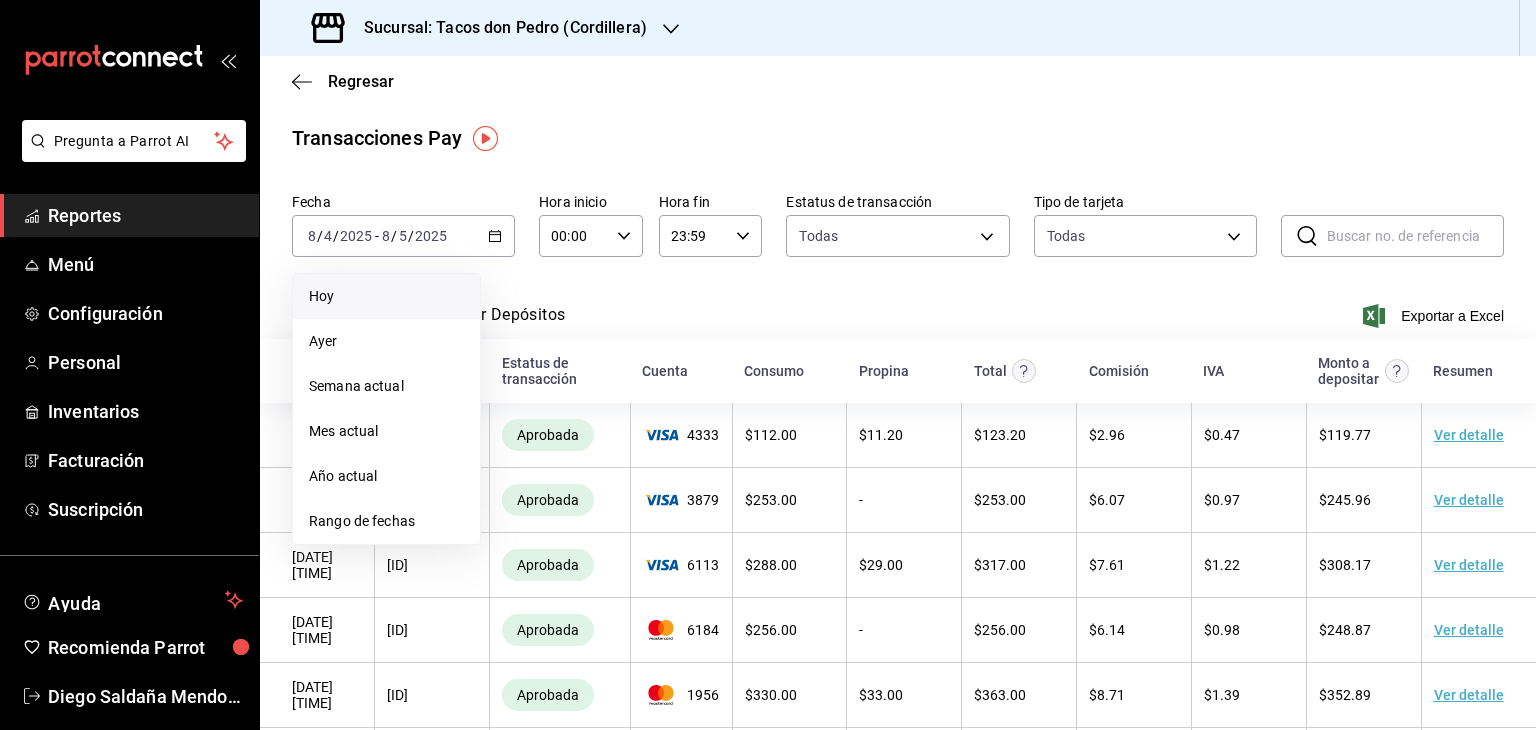 click on "Hoy" at bounding box center (386, 296) 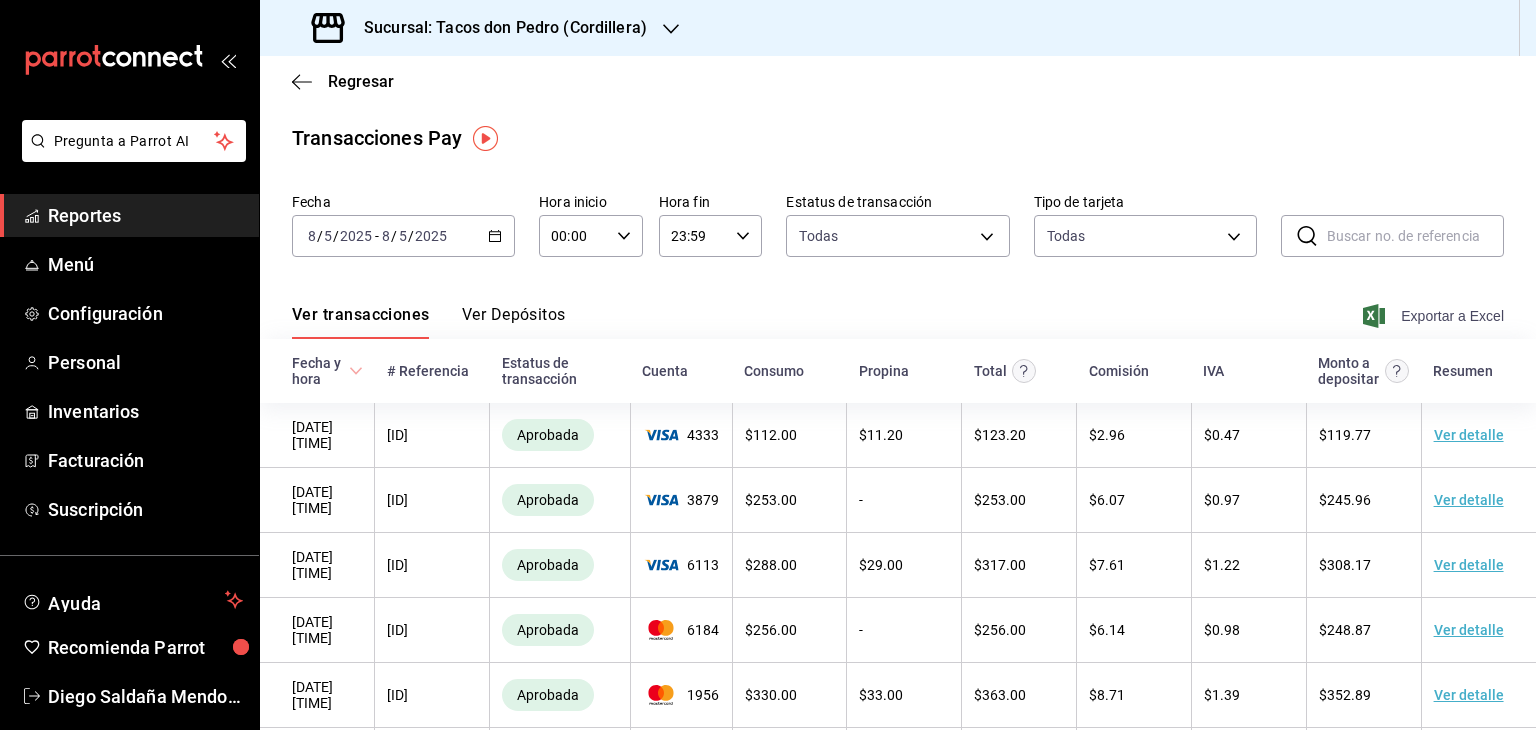 click on "Exportar a Excel" at bounding box center (1435, 316) 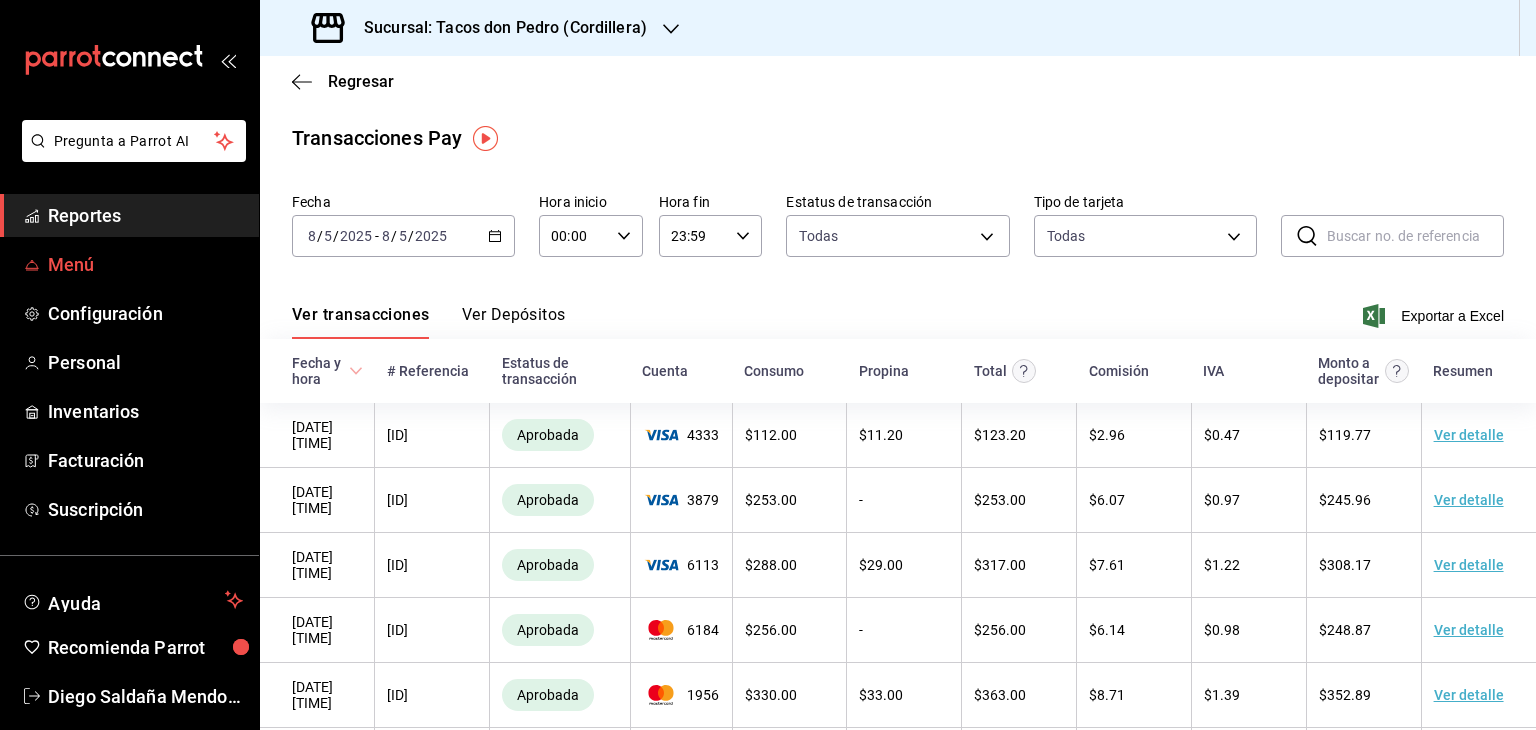 click on "Menú" at bounding box center (145, 264) 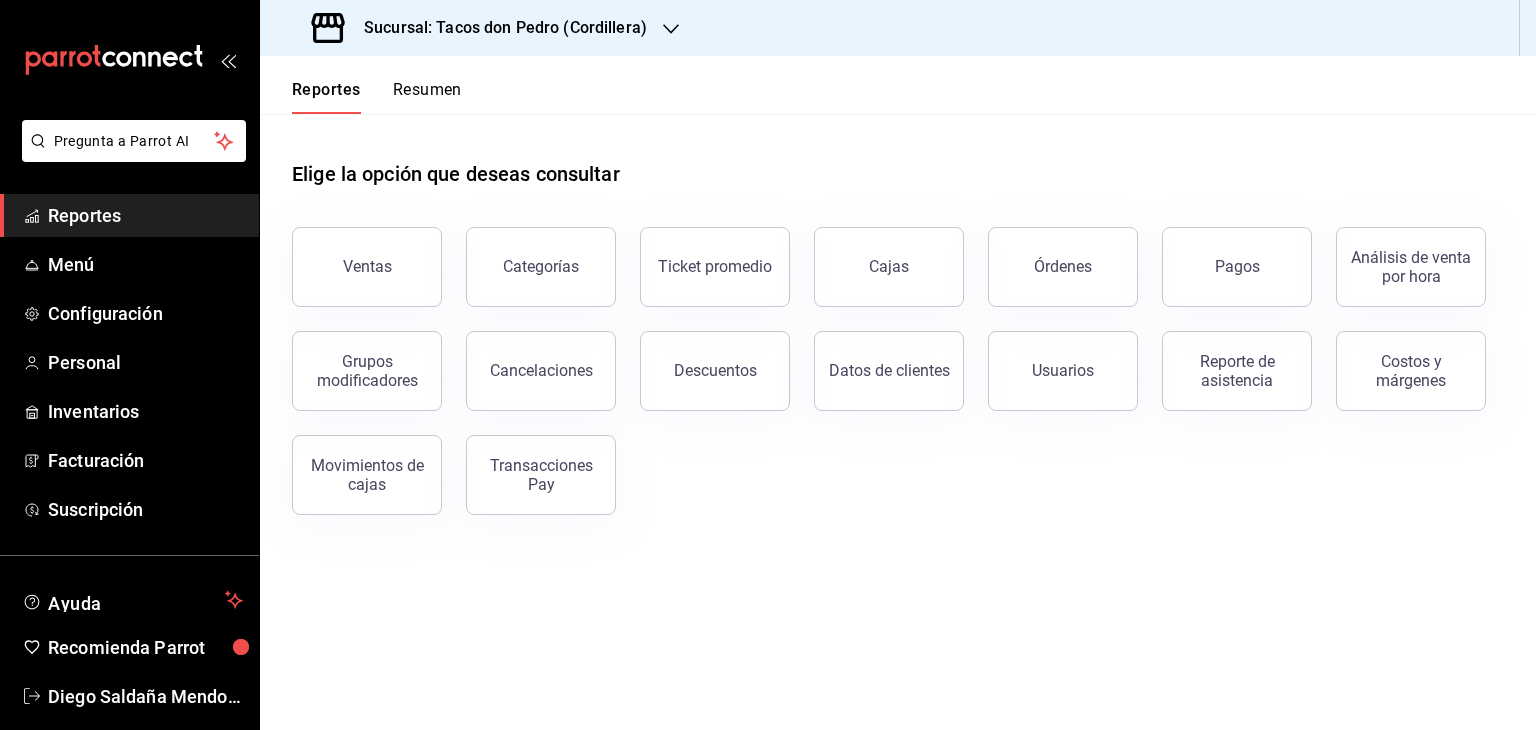 click on "Reportes" at bounding box center (145, 215) 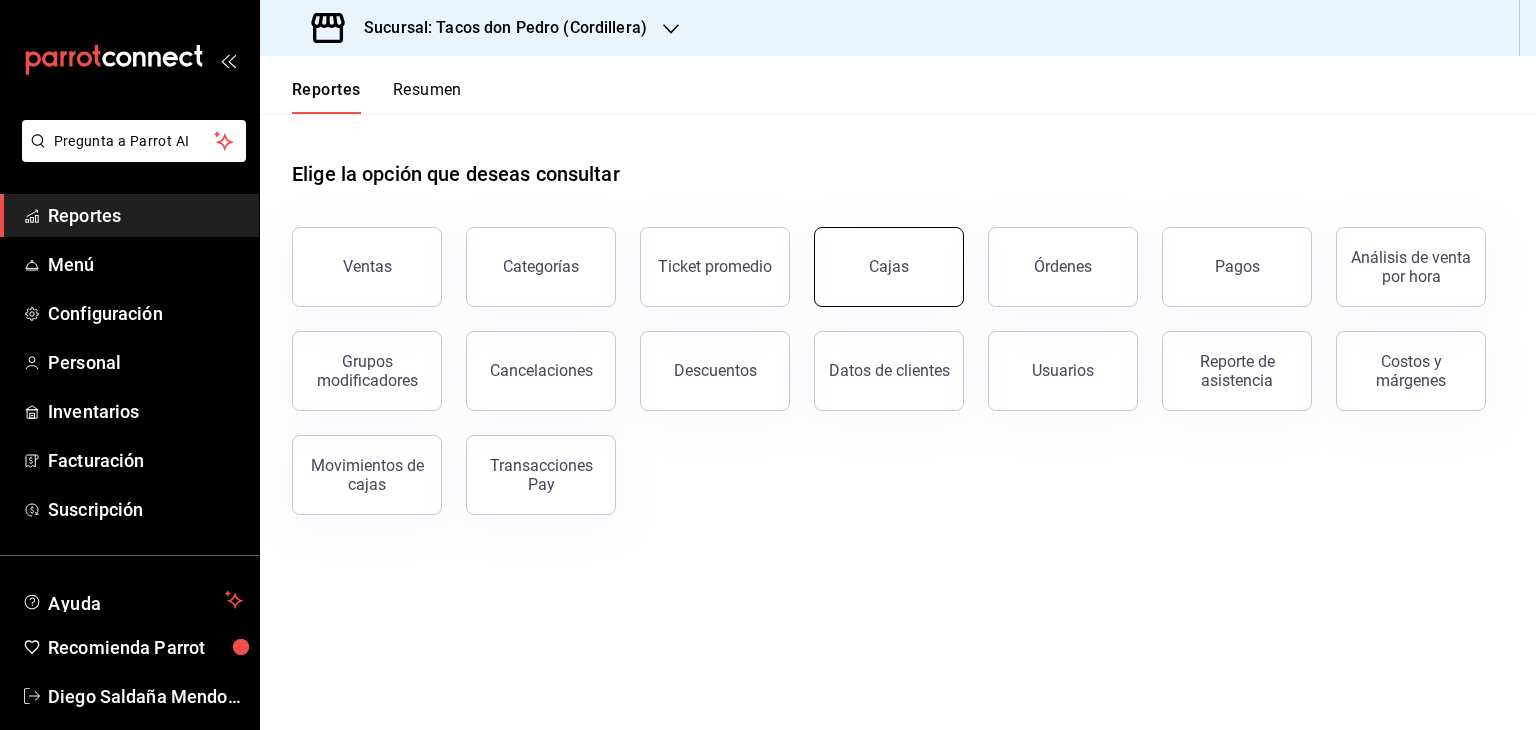 click on "Cajas" at bounding box center [889, 267] 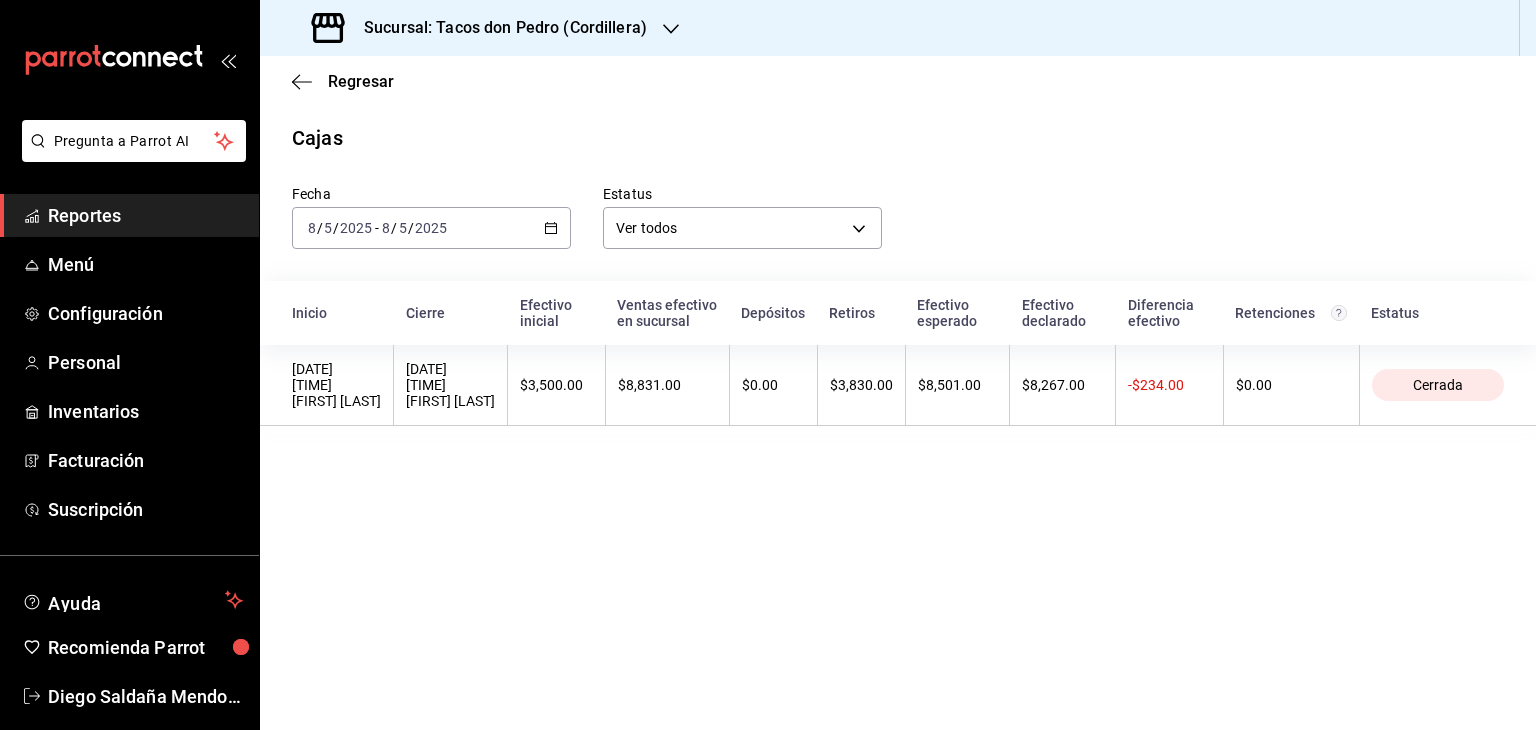 click 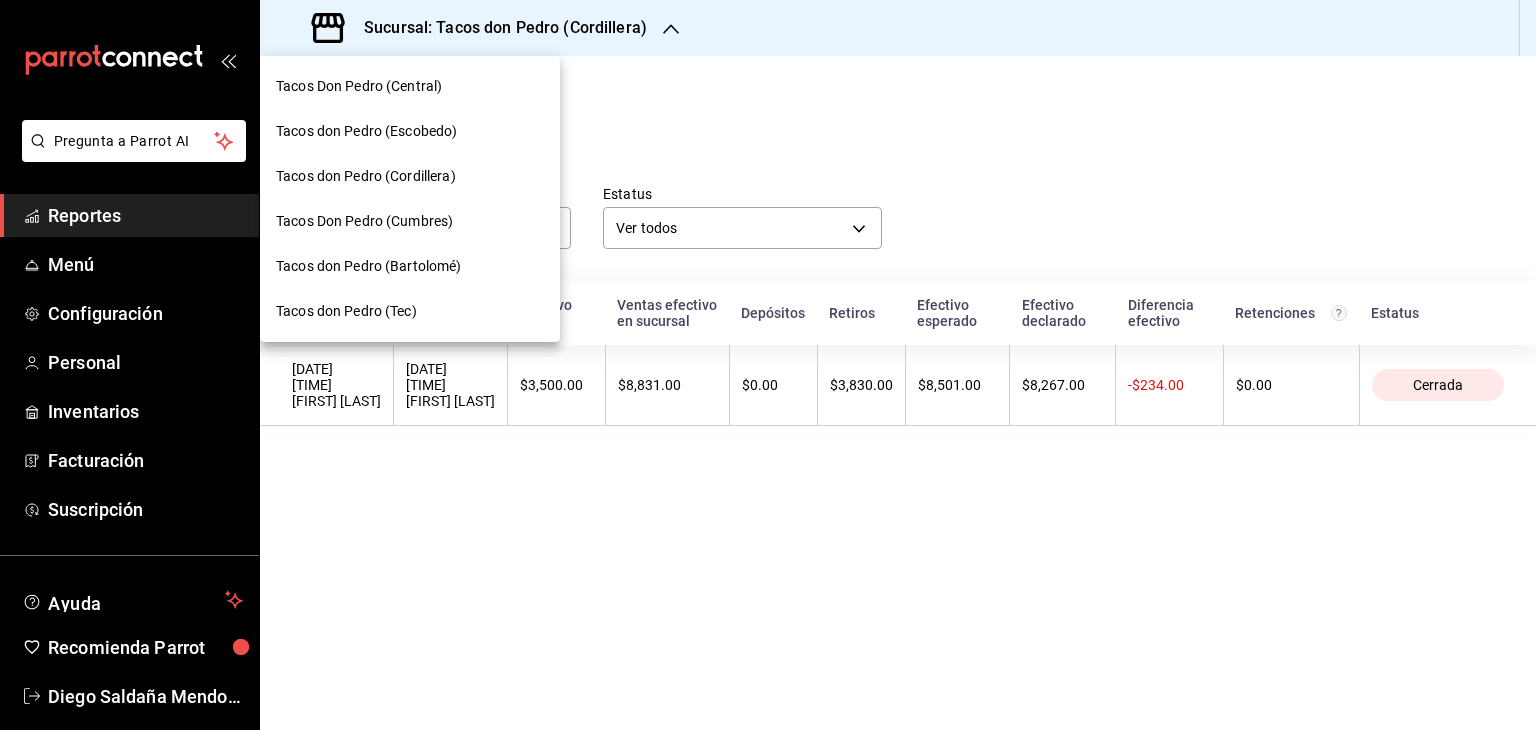 click at bounding box center (768, 365) 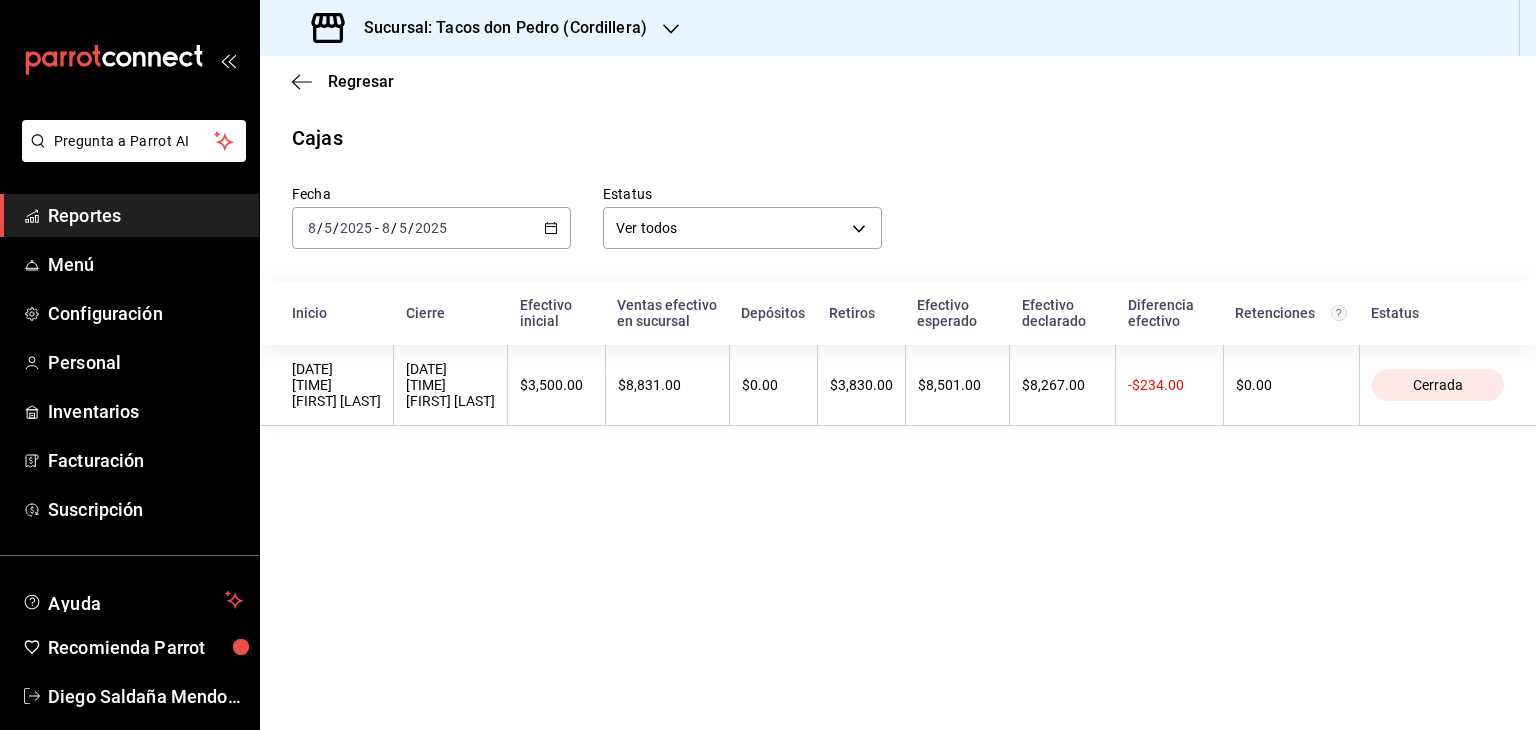 click 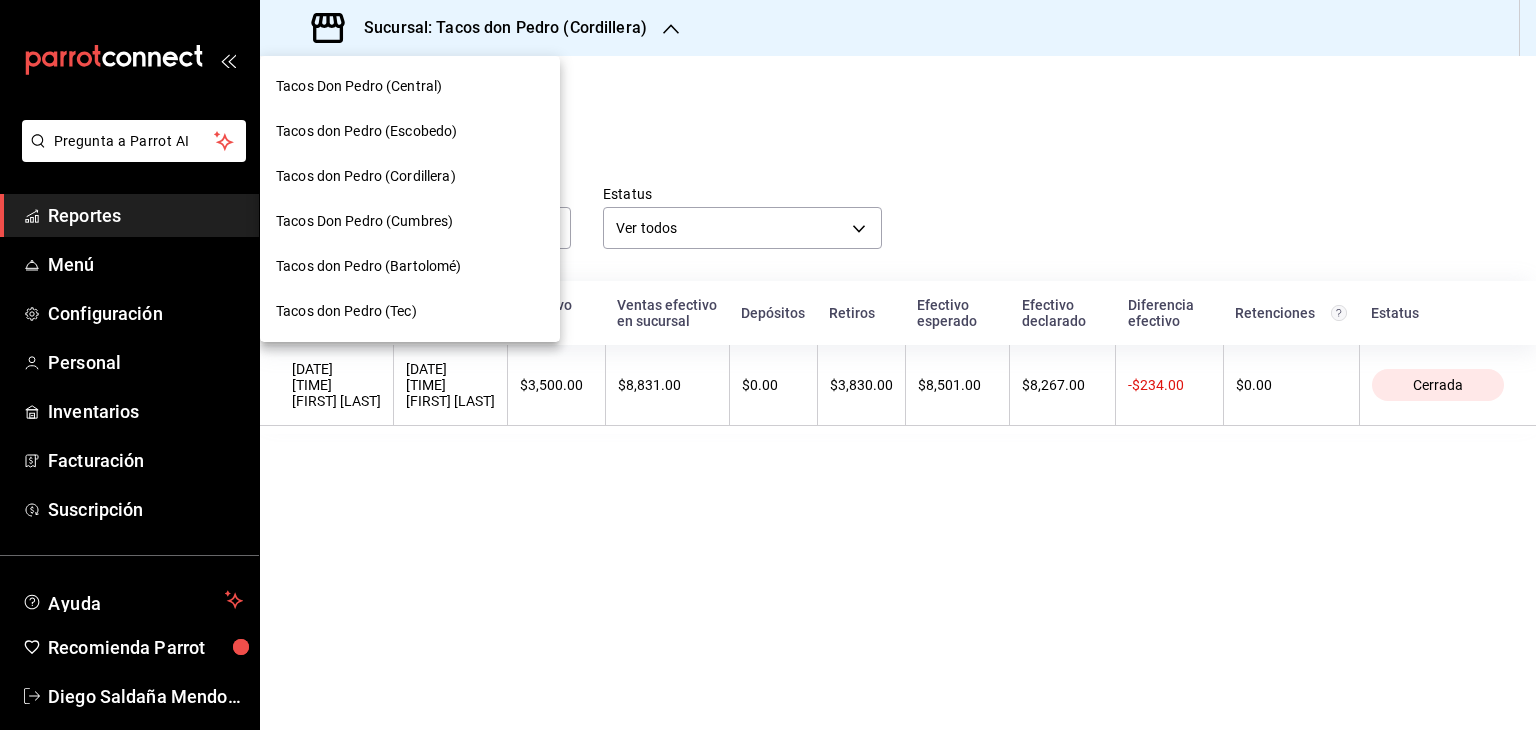 click on "Tacos don Pedro (Escobedo)" at bounding box center (366, 131) 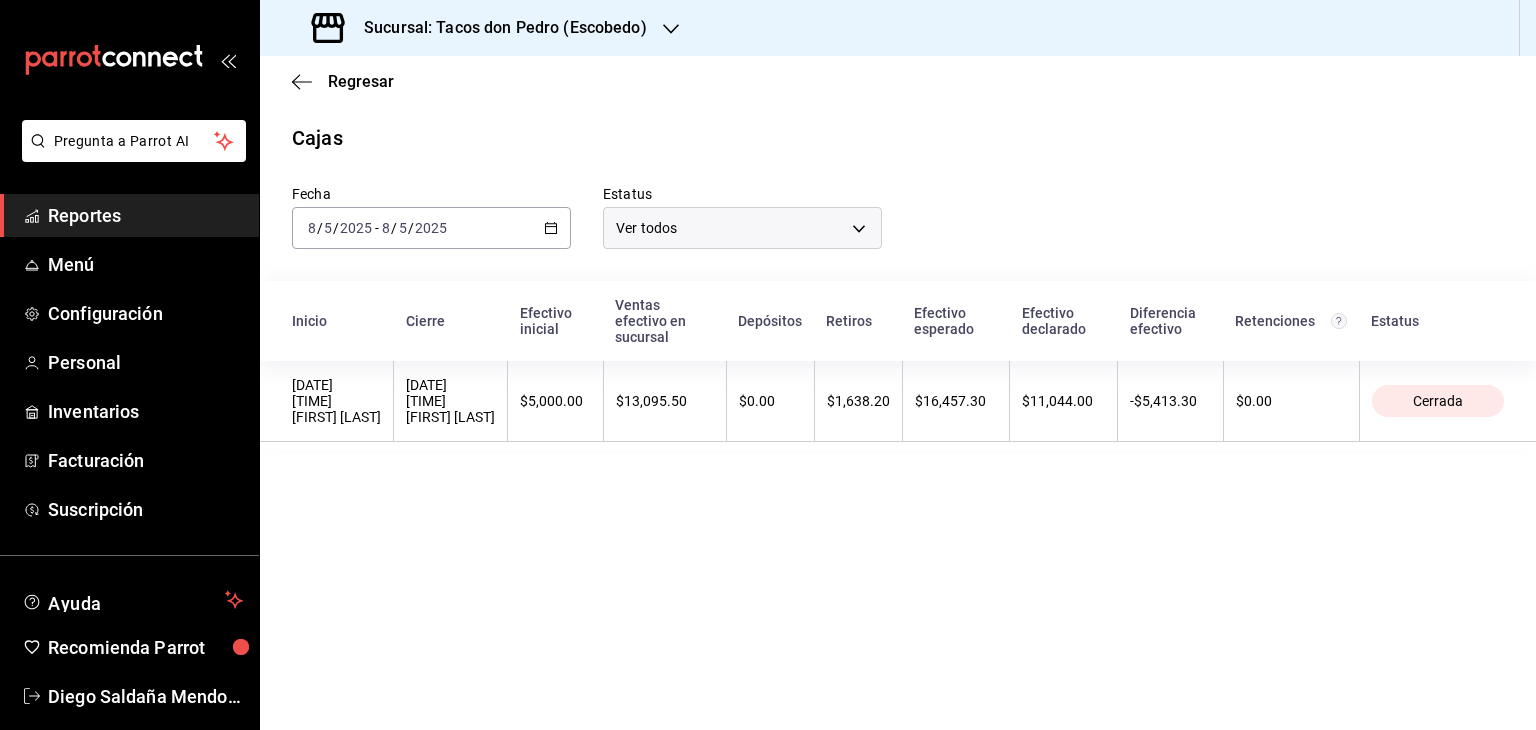click on "Reportes" at bounding box center [145, 215] 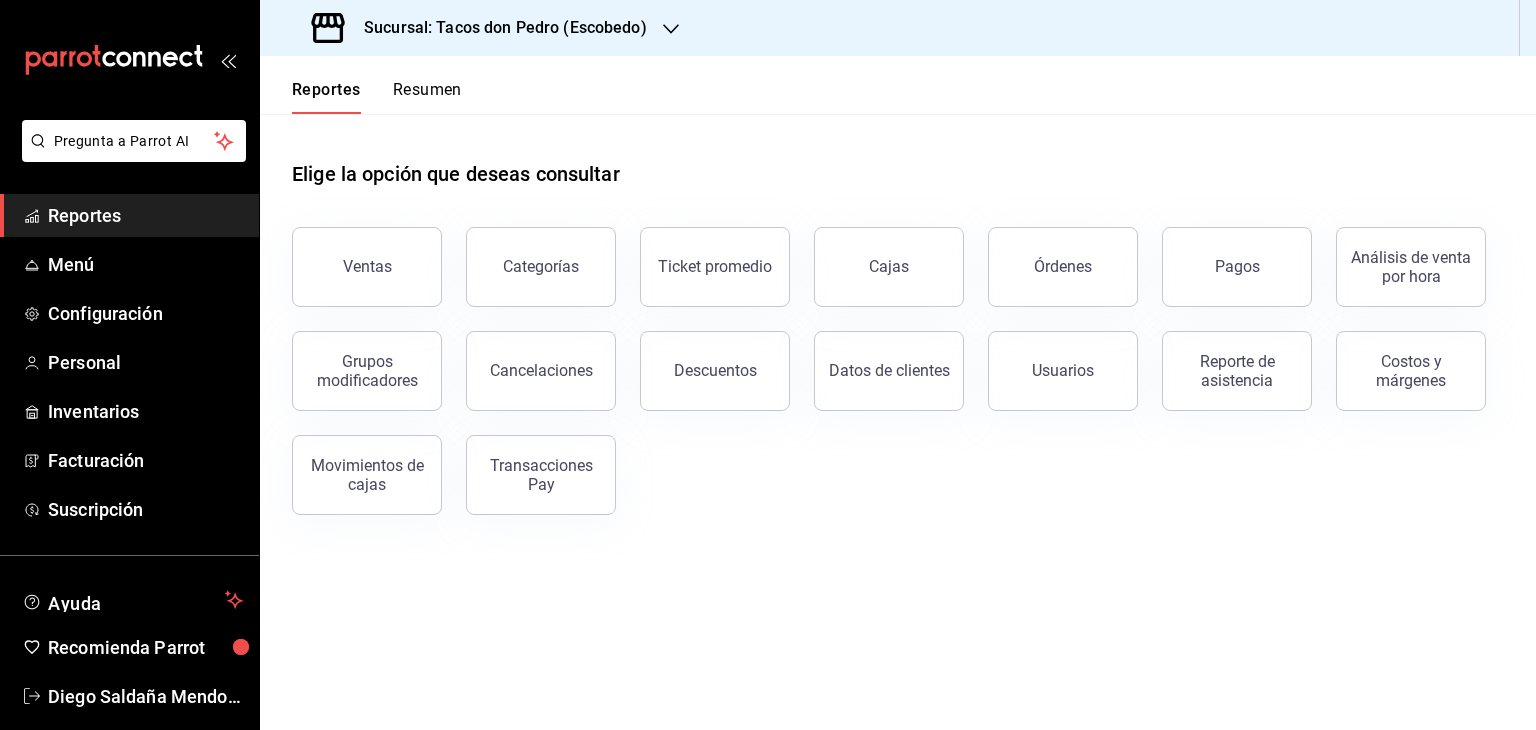 click on "Resumen" at bounding box center (427, 97) 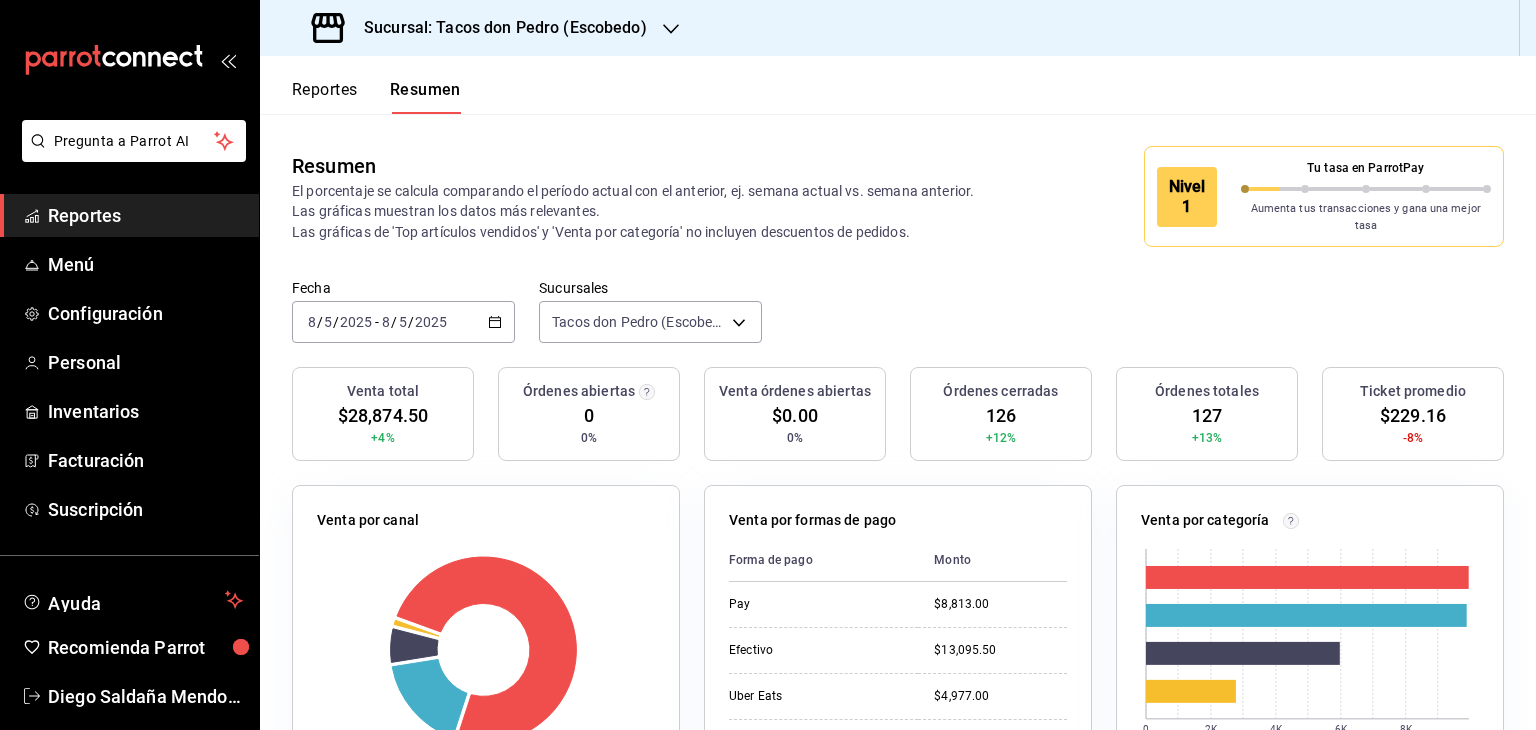 click on "Resumen El porcentaje se calcula comparando el período actual con el anterior, ej. semana actual vs. semana anterior. Las gráficas muestran los datos más relevantes.  Las gráficas de 'Top artículos vendidos' y 'Venta por categoría' no incluyen descuentos de pedidos. Nivel 1 Tu tasa en ParrotPay Aumenta tus transacciones y gana una mejor tasa" at bounding box center [898, 196] 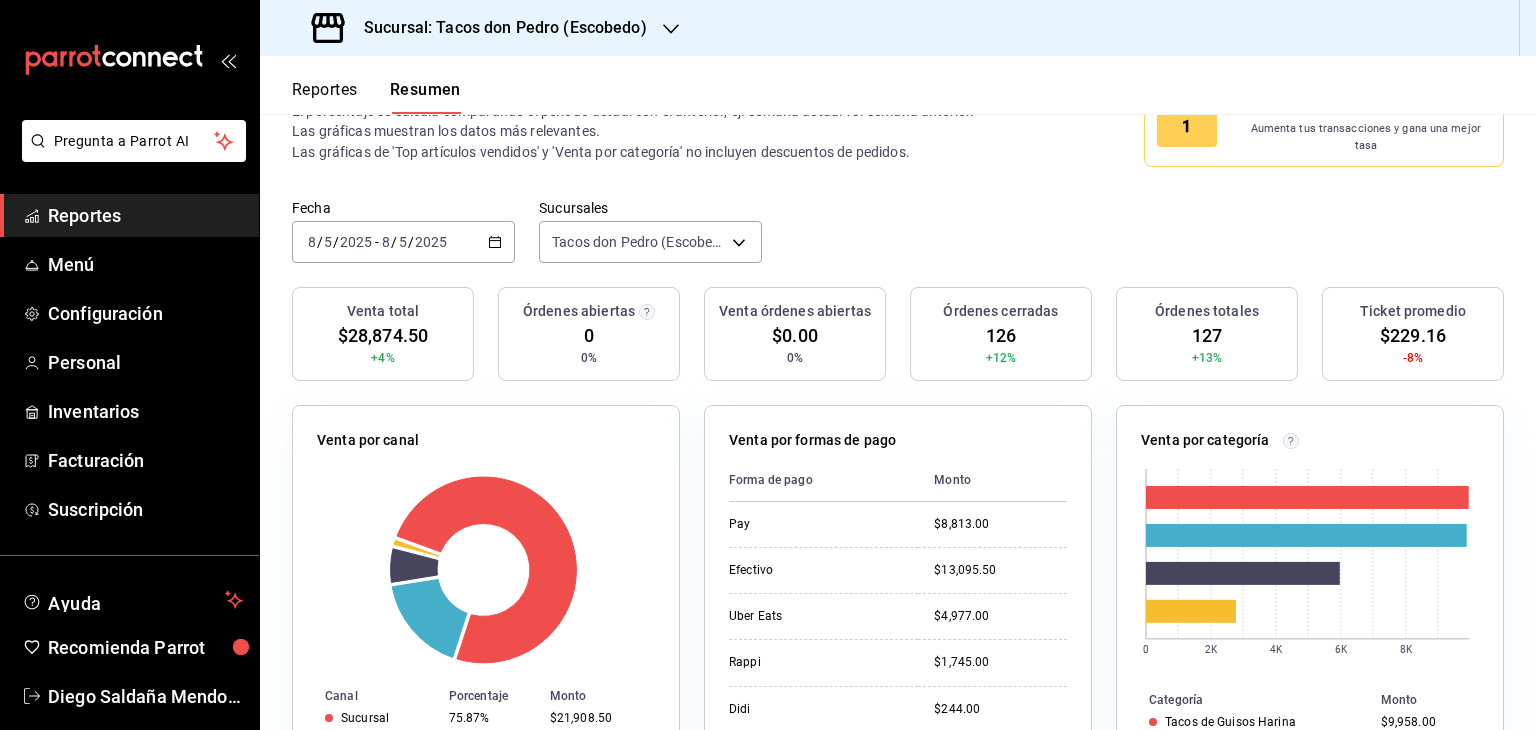 scroll, scrollTop: 120, scrollLeft: 0, axis: vertical 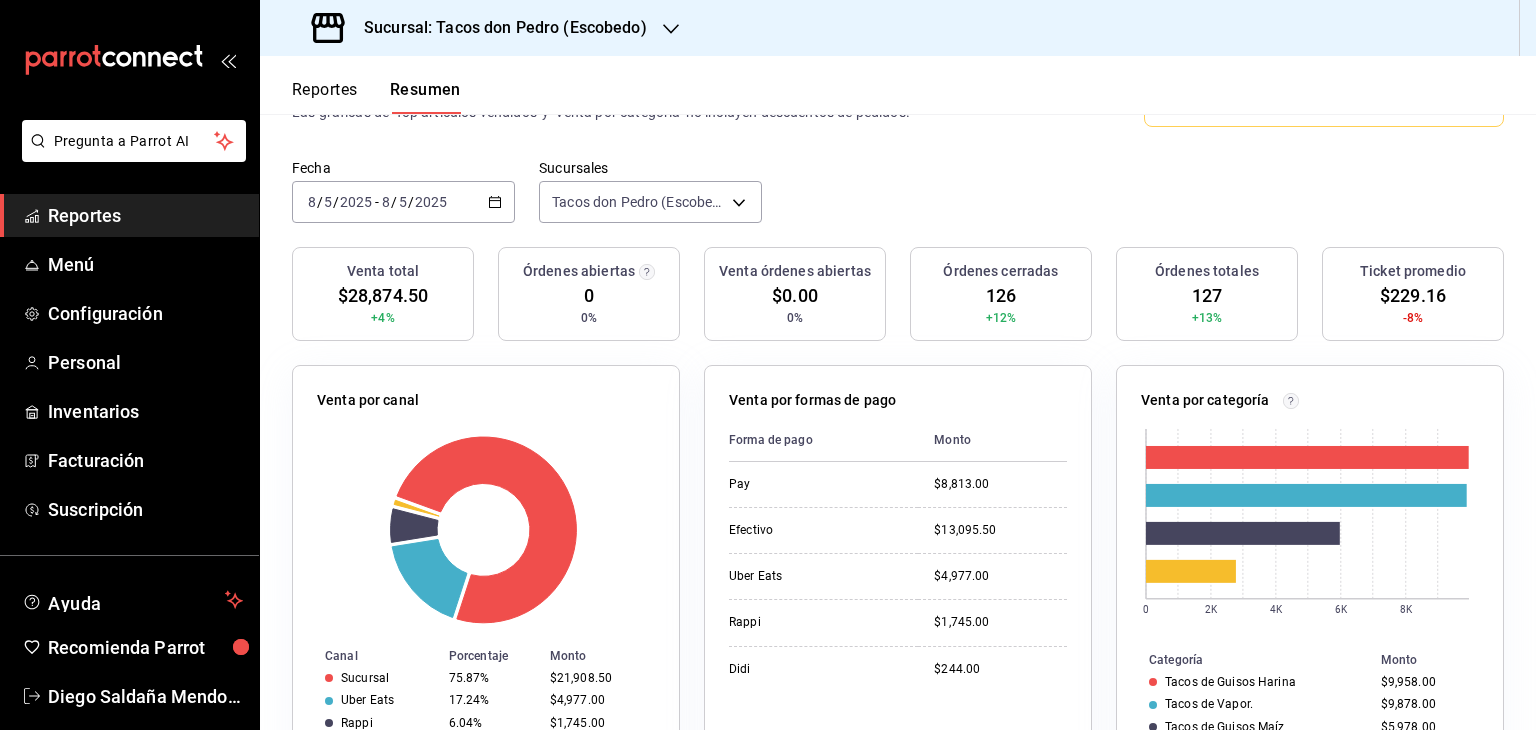 click on "Reportes" at bounding box center [145, 215] 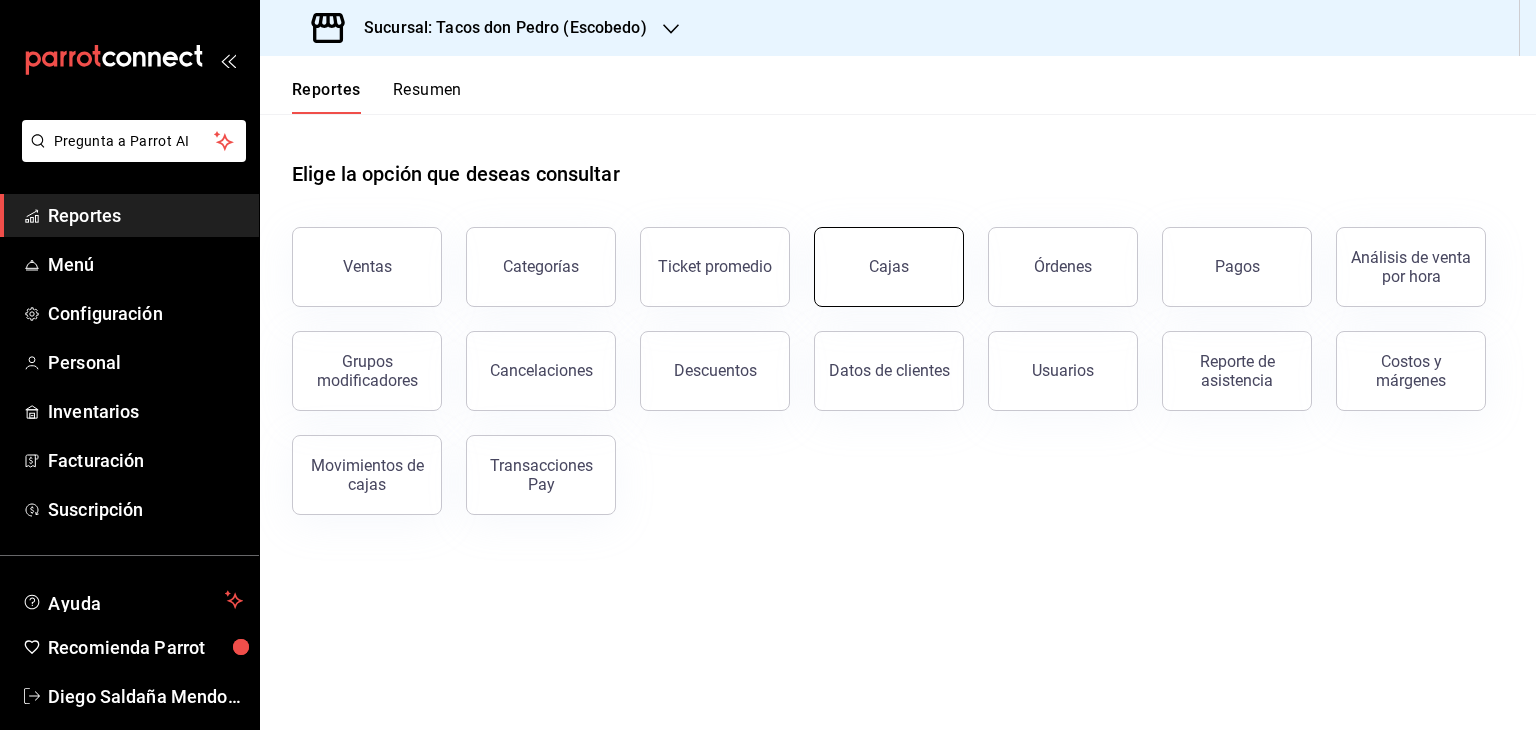 click on "Cajas" at bounding box center (889, 267) 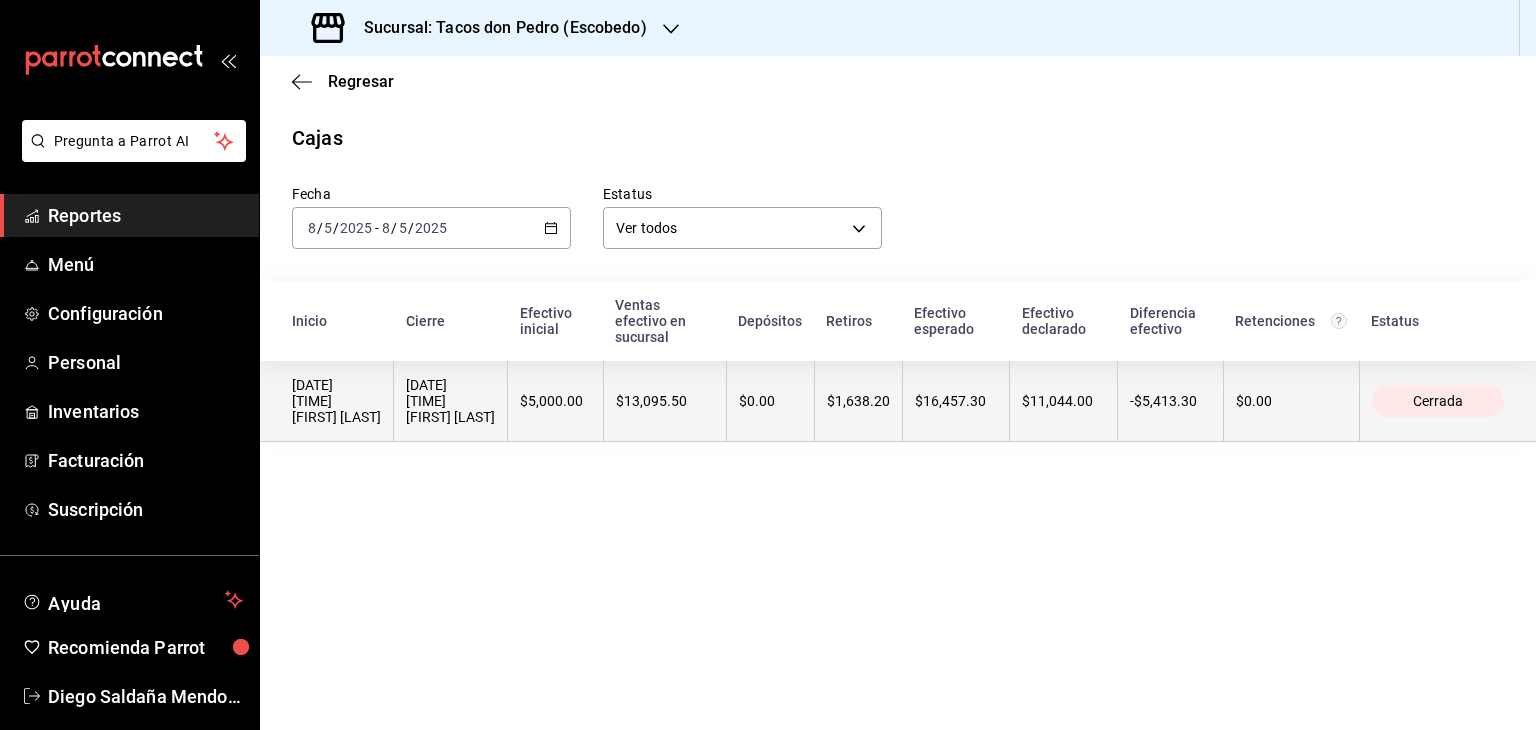 click on "$1,638.20" at bounding box center (858, 401) 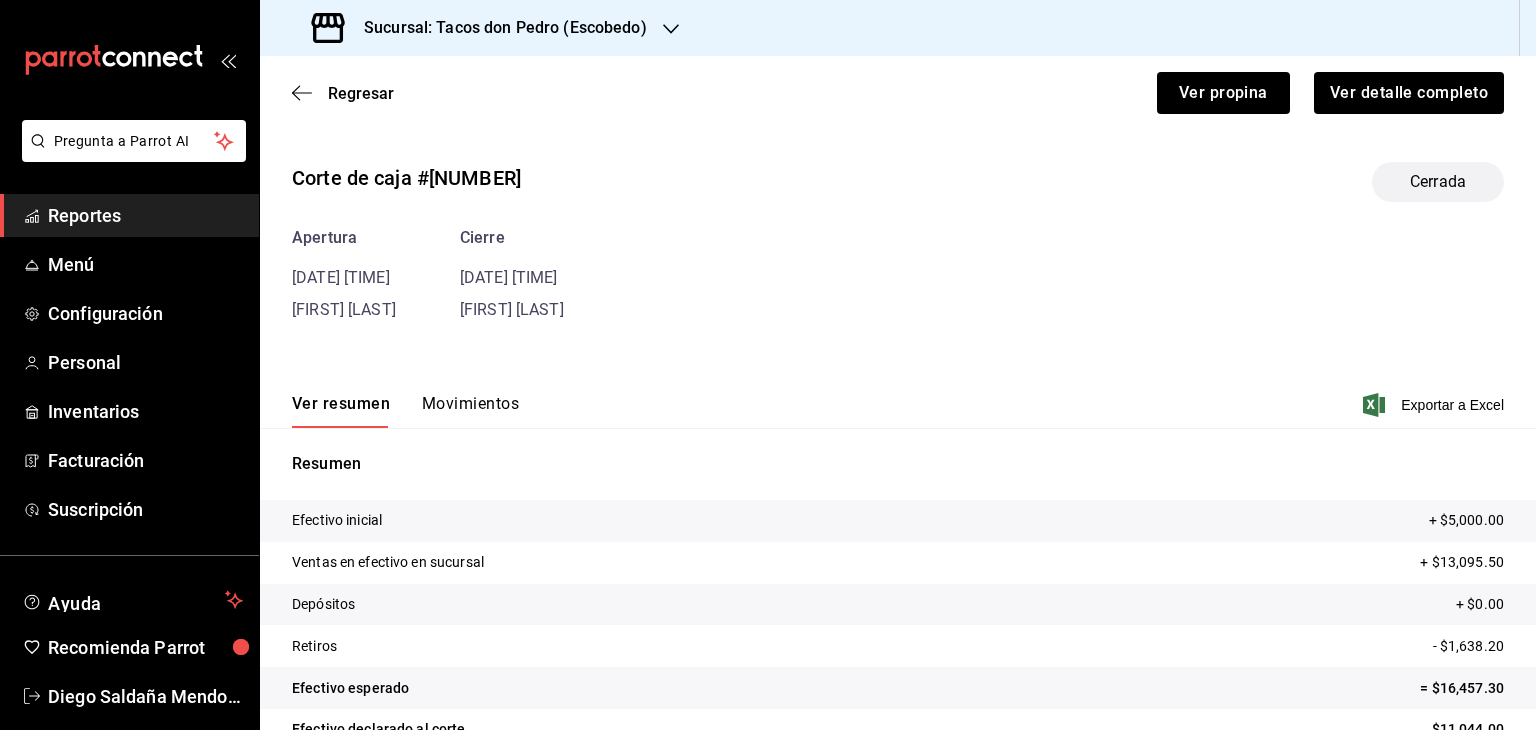 click on "Movimientos" at bounding box center (470, 411) 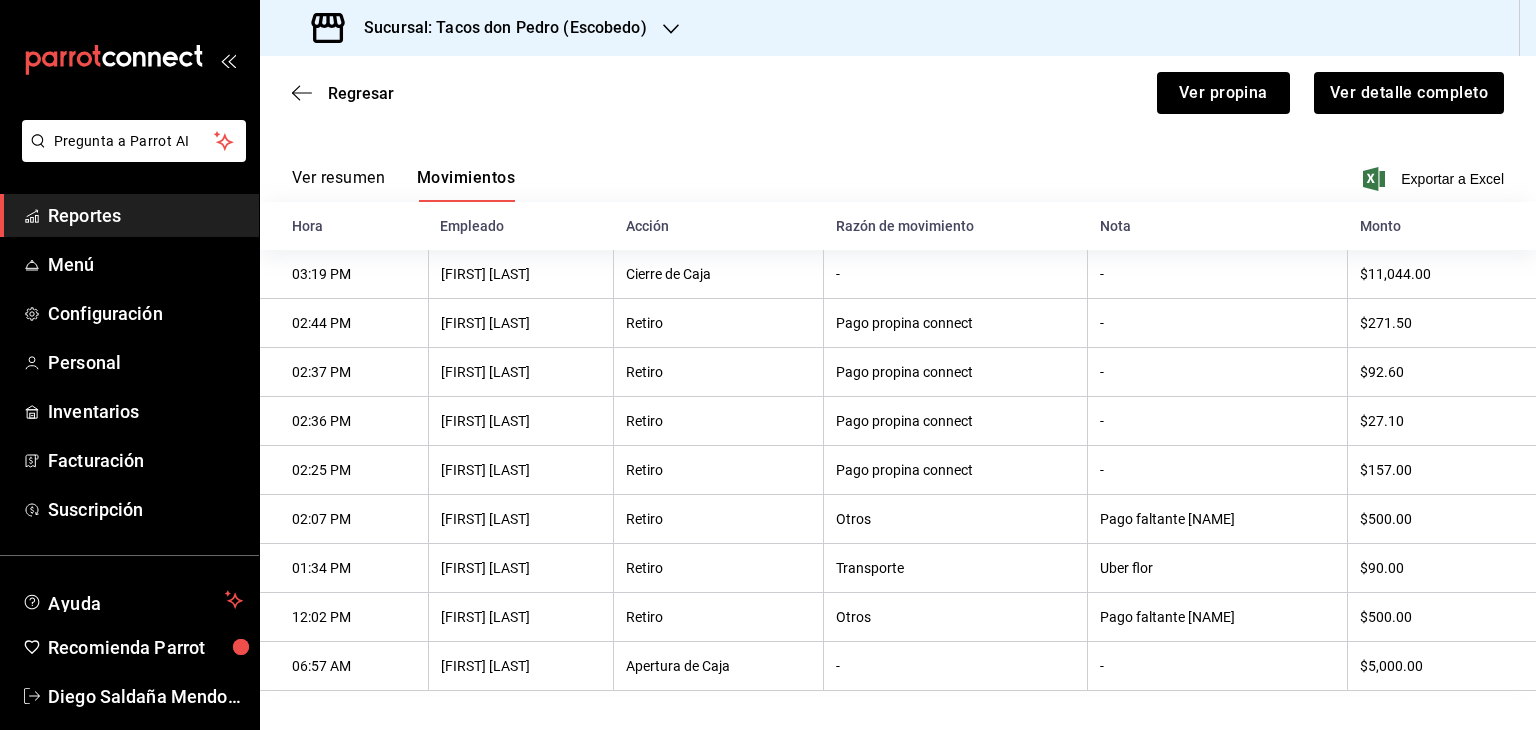 scroll, scrollTop: 241, scrollLeft: 0, axis: vertical 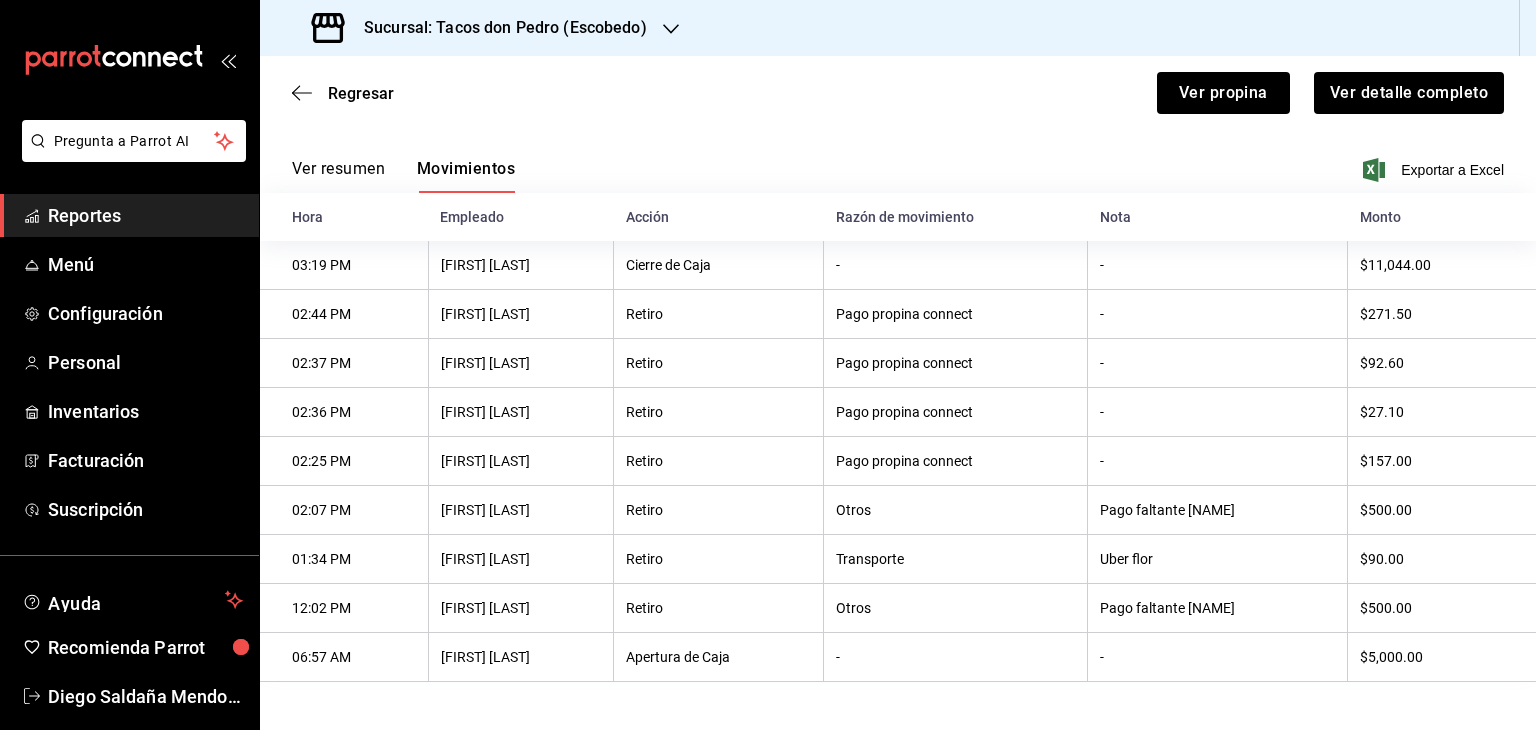 click on "$500.00" at bounding box center (1442, 510) 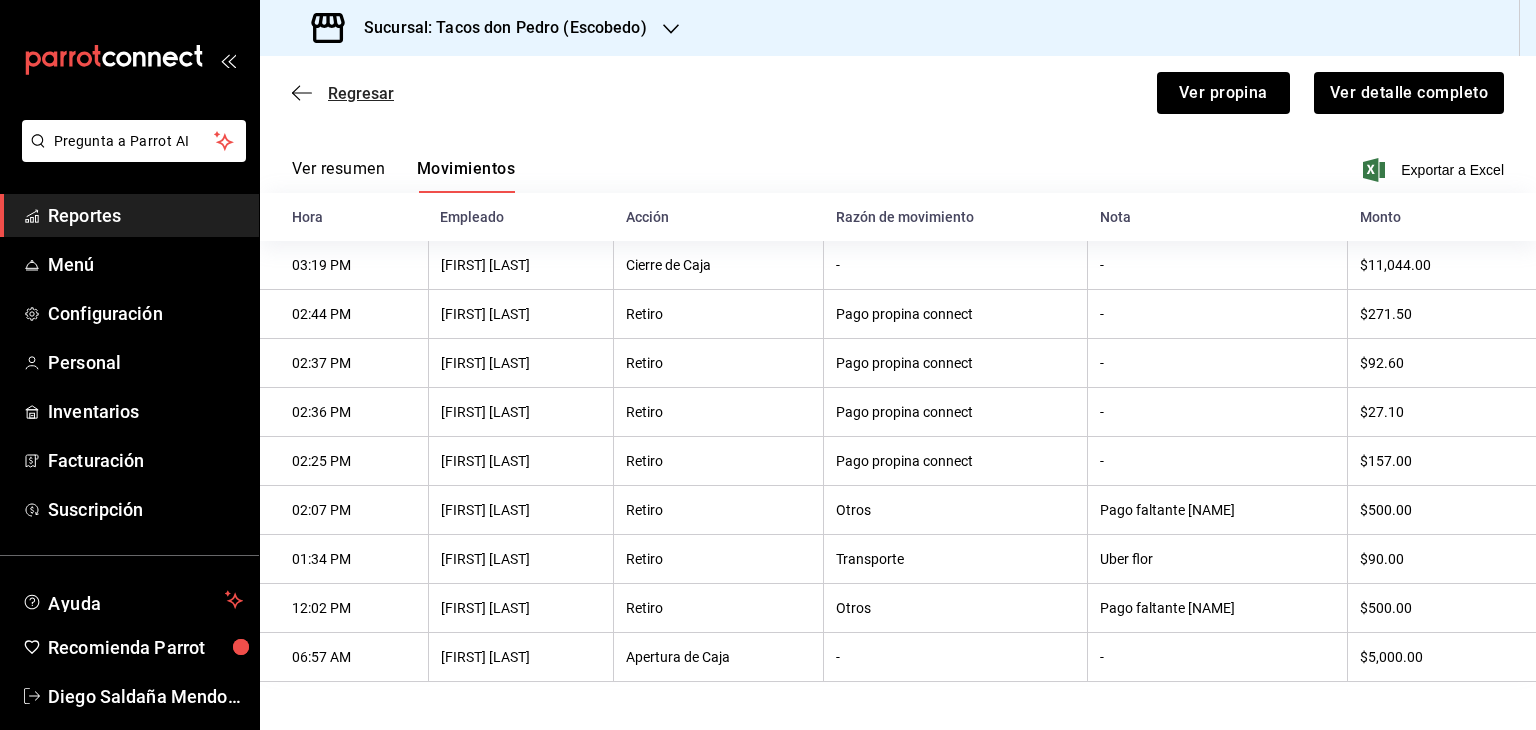 click 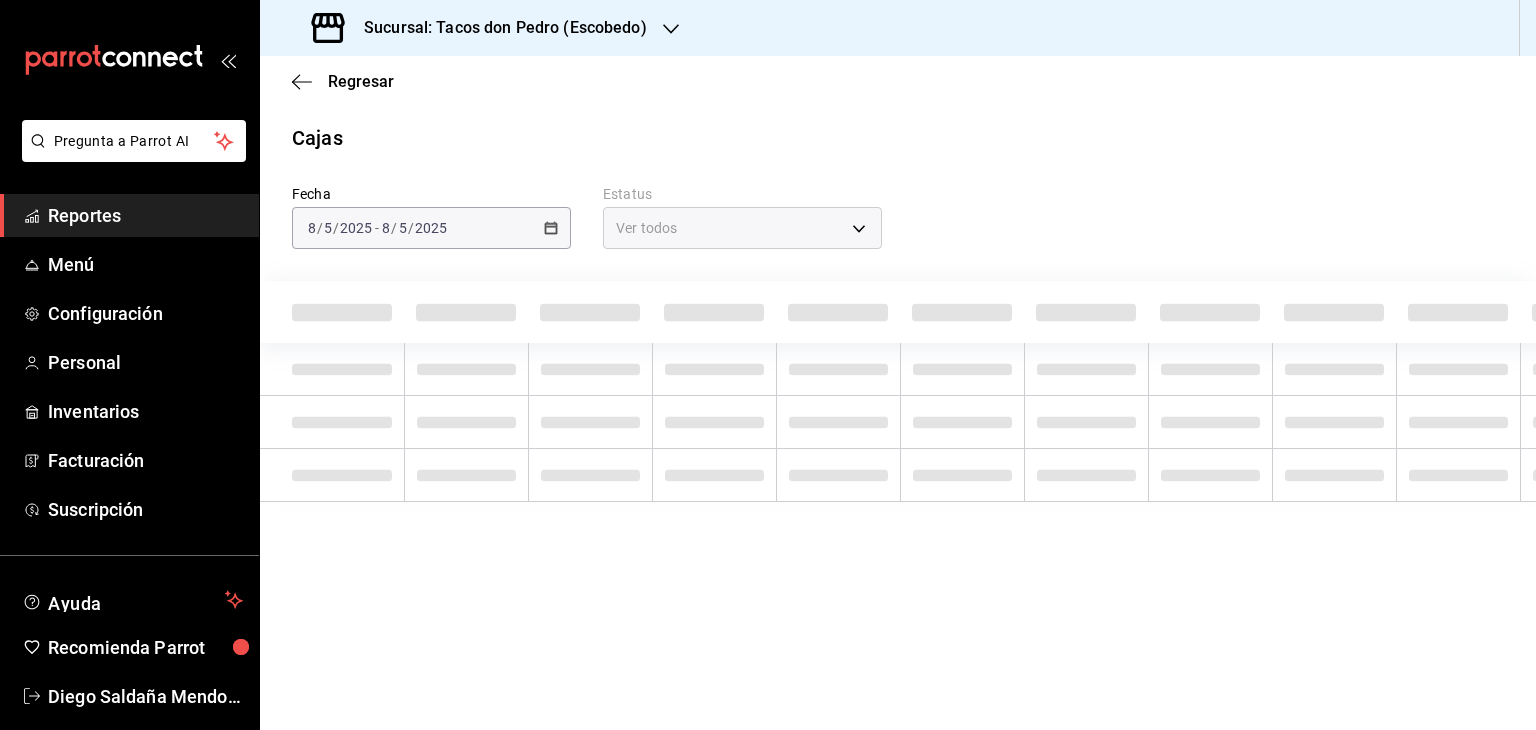 scroll, scrollTop: 0, scrollLeft: 0, axis: both 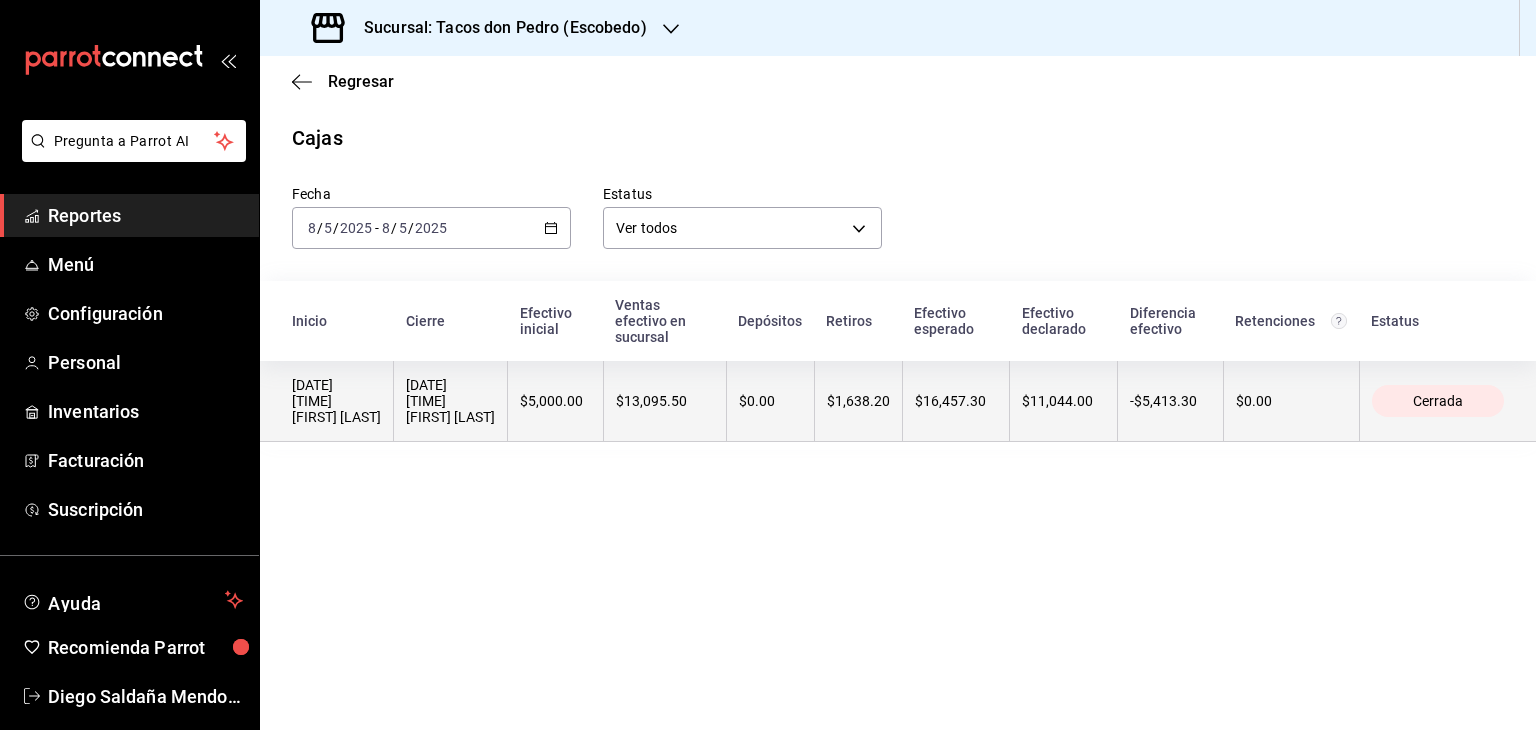 click on "$5,000.00" at bounding box center (556, 401) 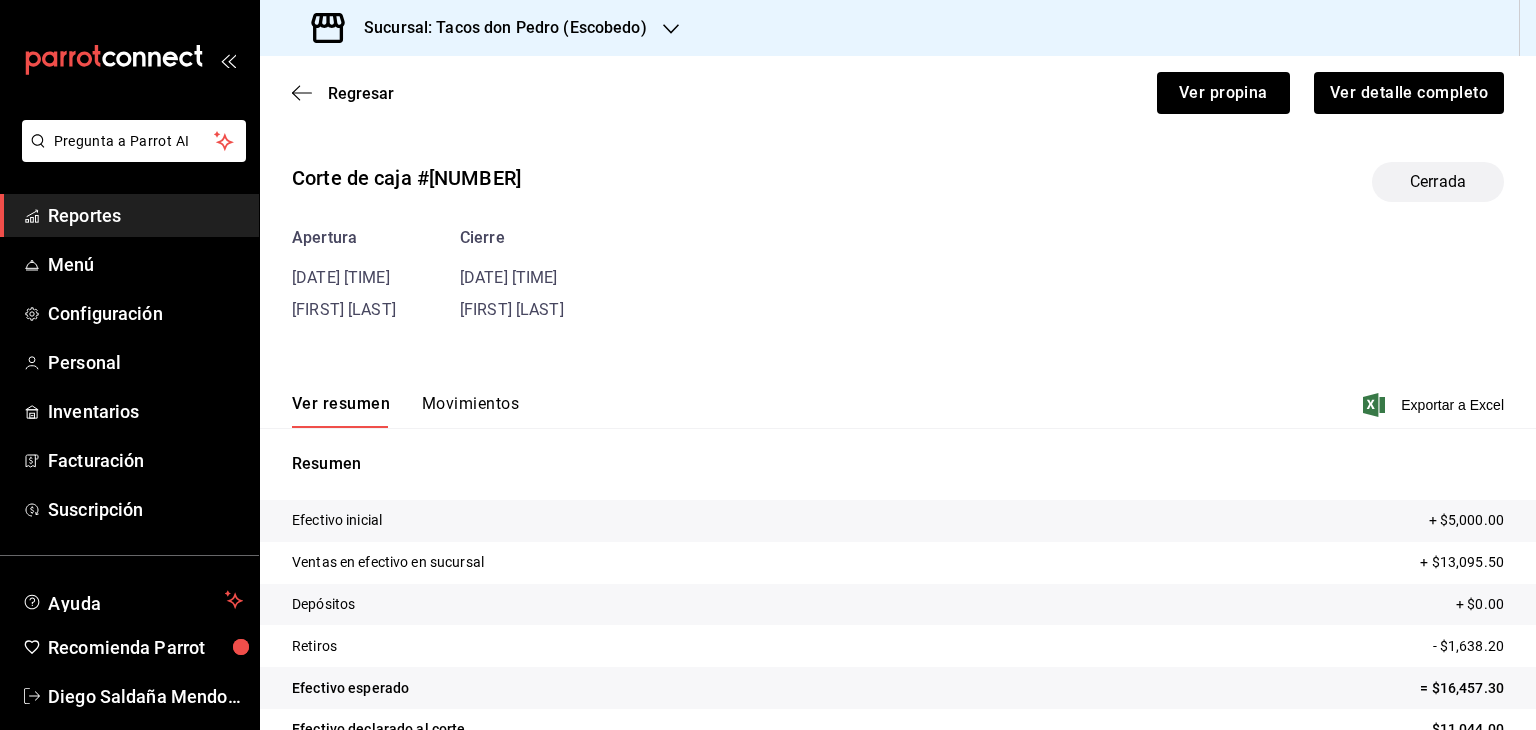 click on "Movimientos" at bounding box center [470, 411] 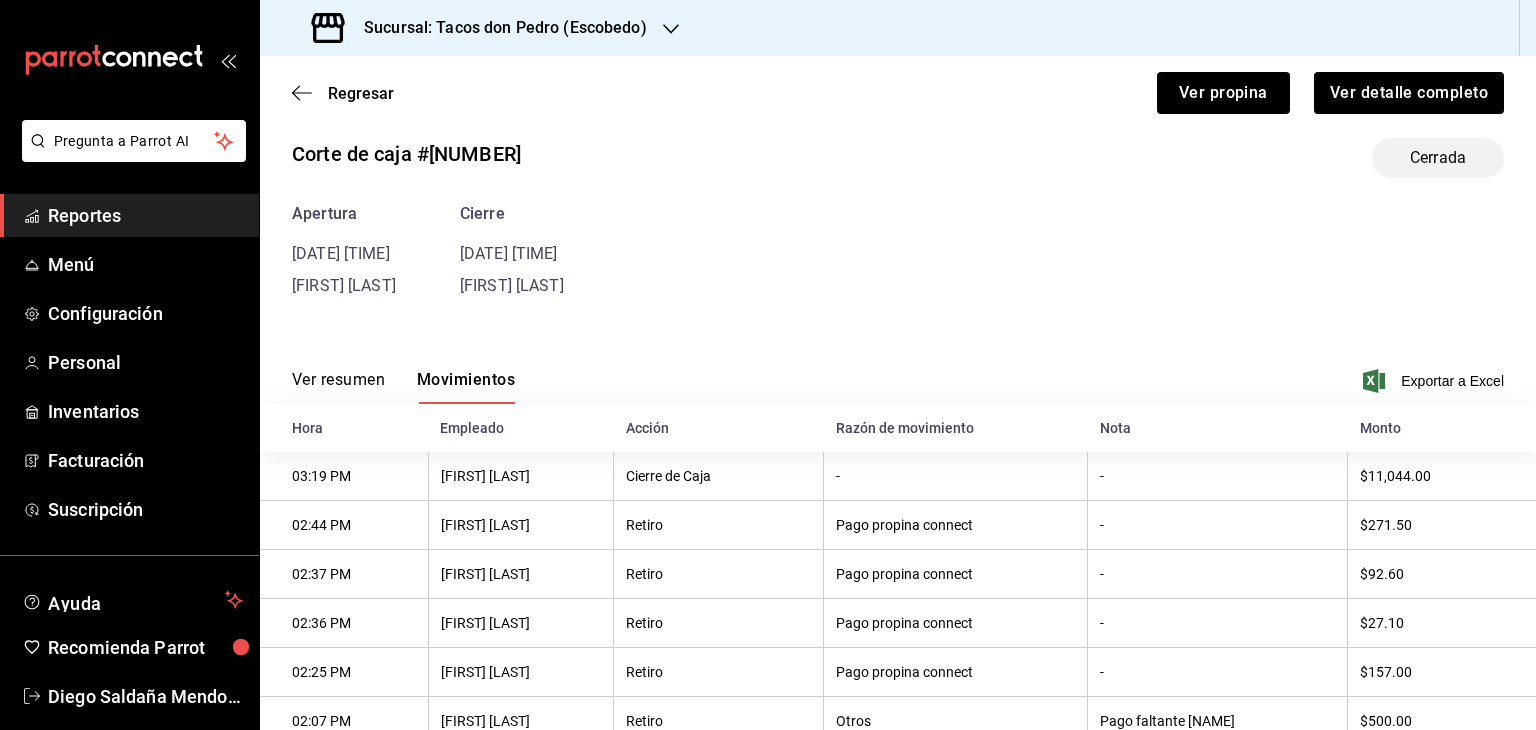 scroll, scrollTop: 0, scrollLeft: 0, axis: both 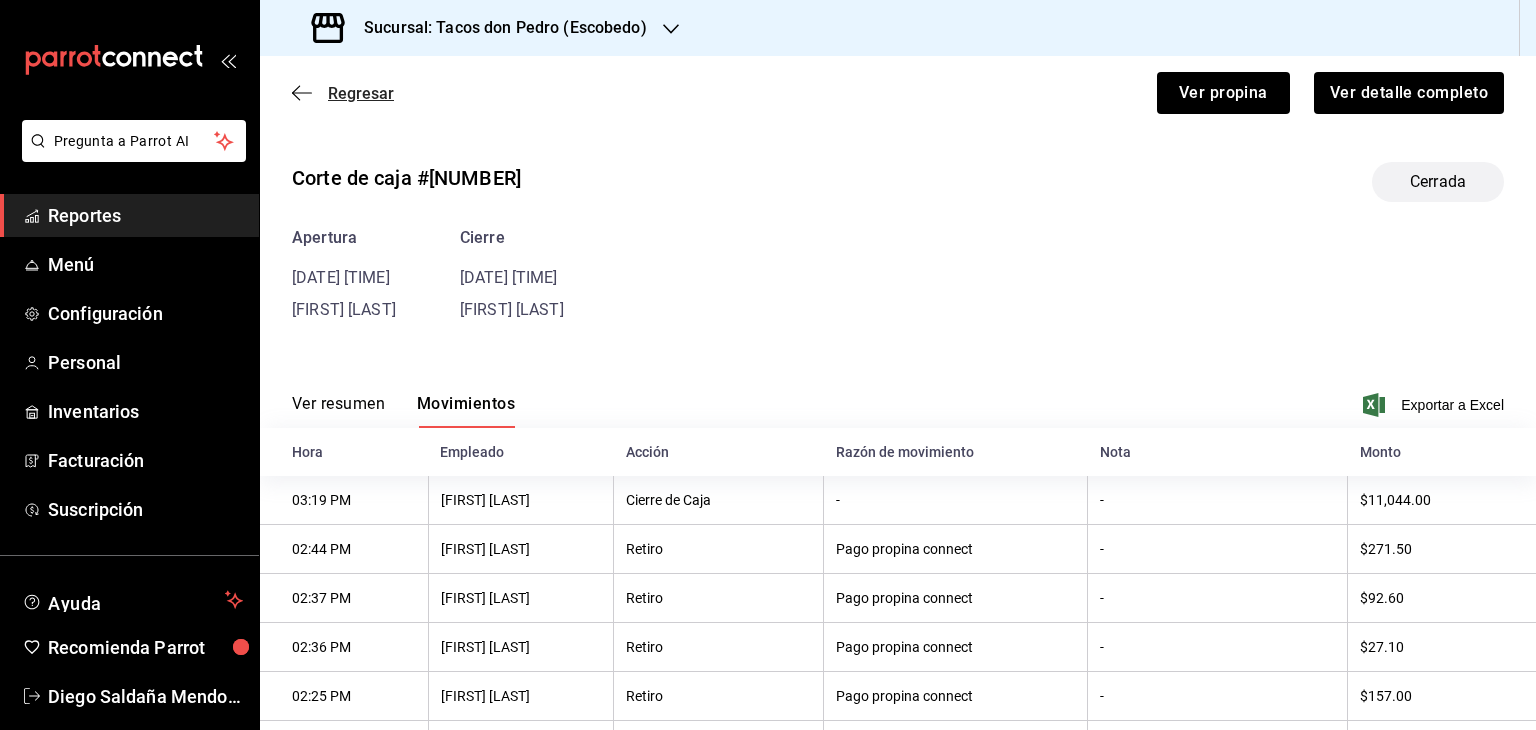 click 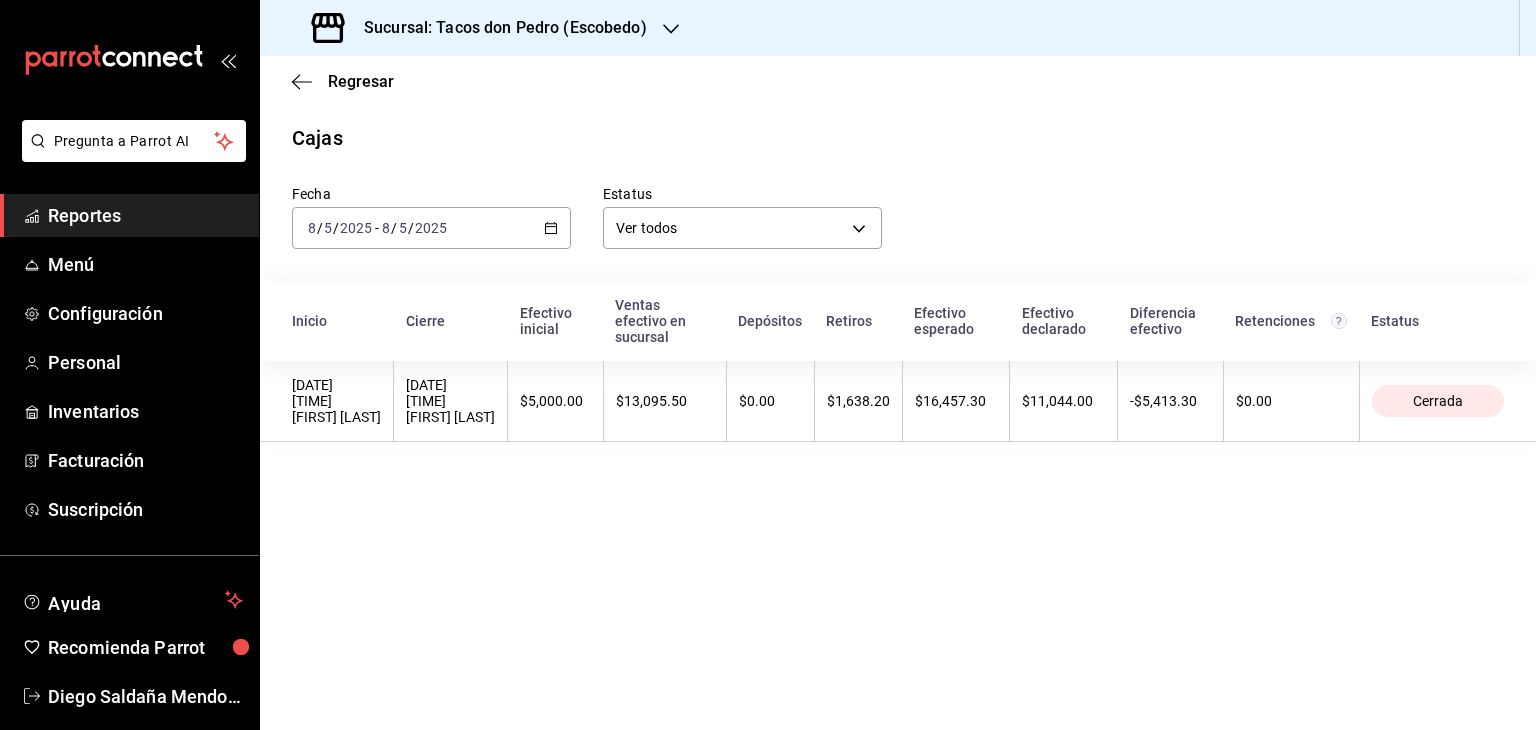click on "Fecha 2025-08-05 8 / 5 / 2025 - 2025-08-05 8 / 5 / 2025 Estatus Ver todos ALL" at bounding box center (882, 201) 